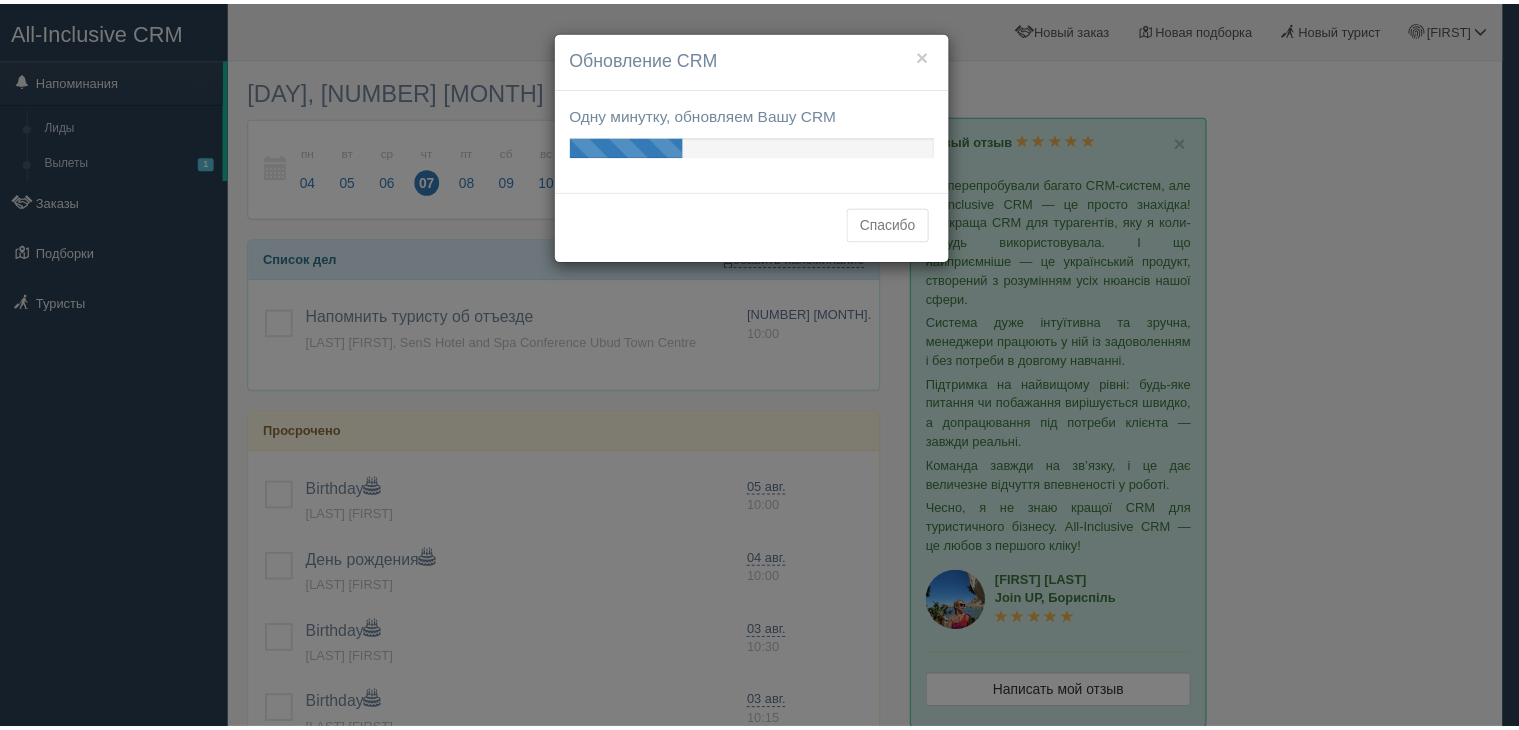 scroll, scrollTop: 0, scrollLeft: 0, axis: both 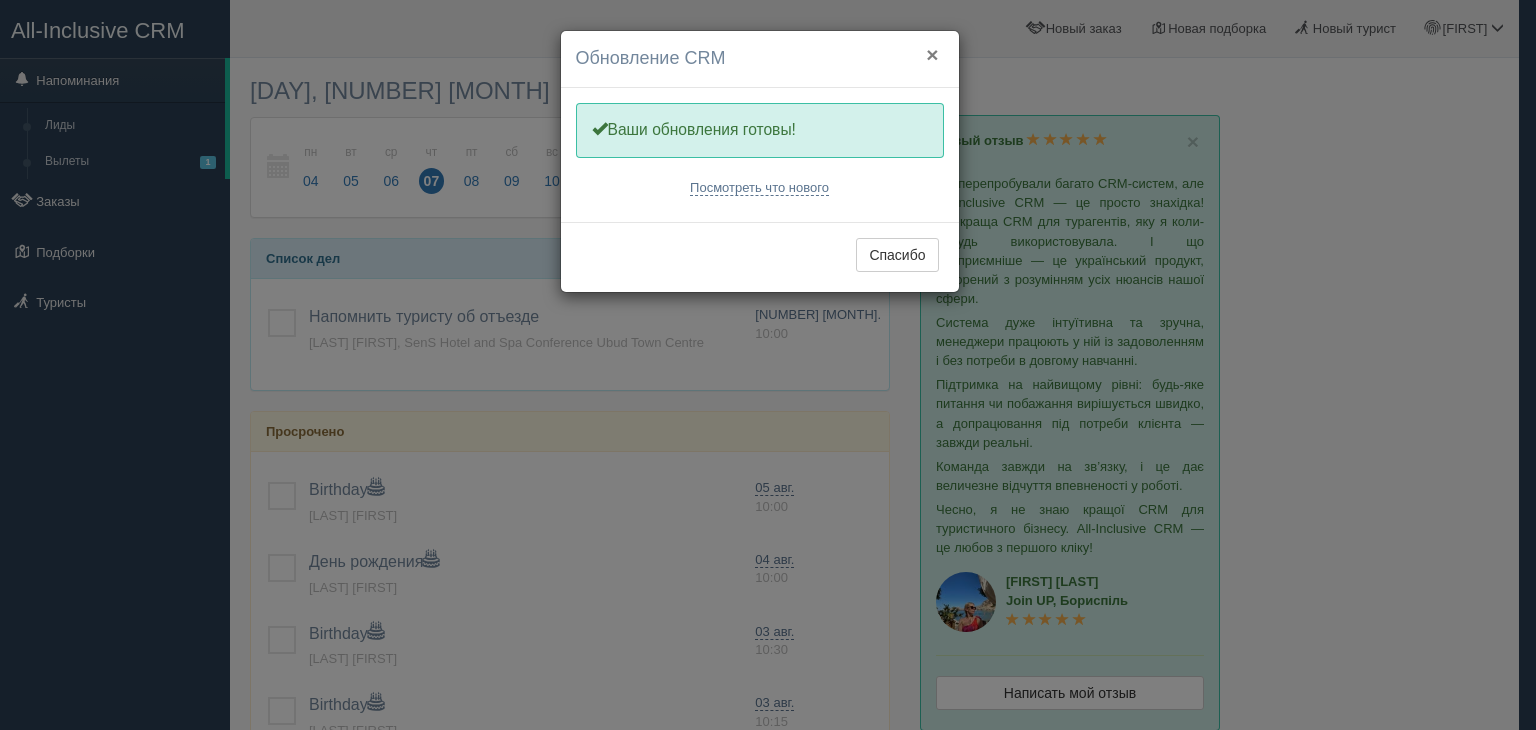 click on "×" at bounding box center (932, 54) 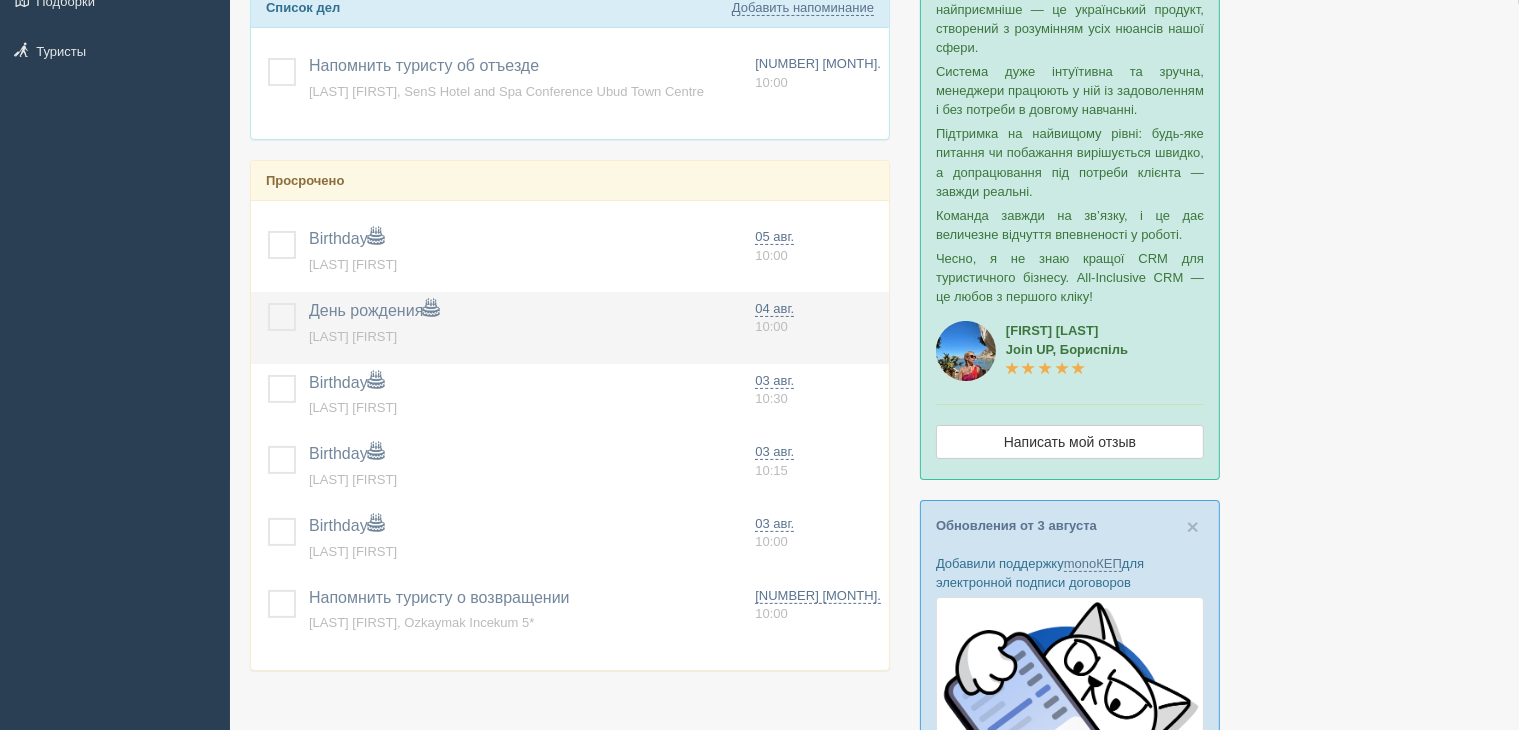 scroll, scrollTop: 300, scrollLeft: 0, axis: vertical 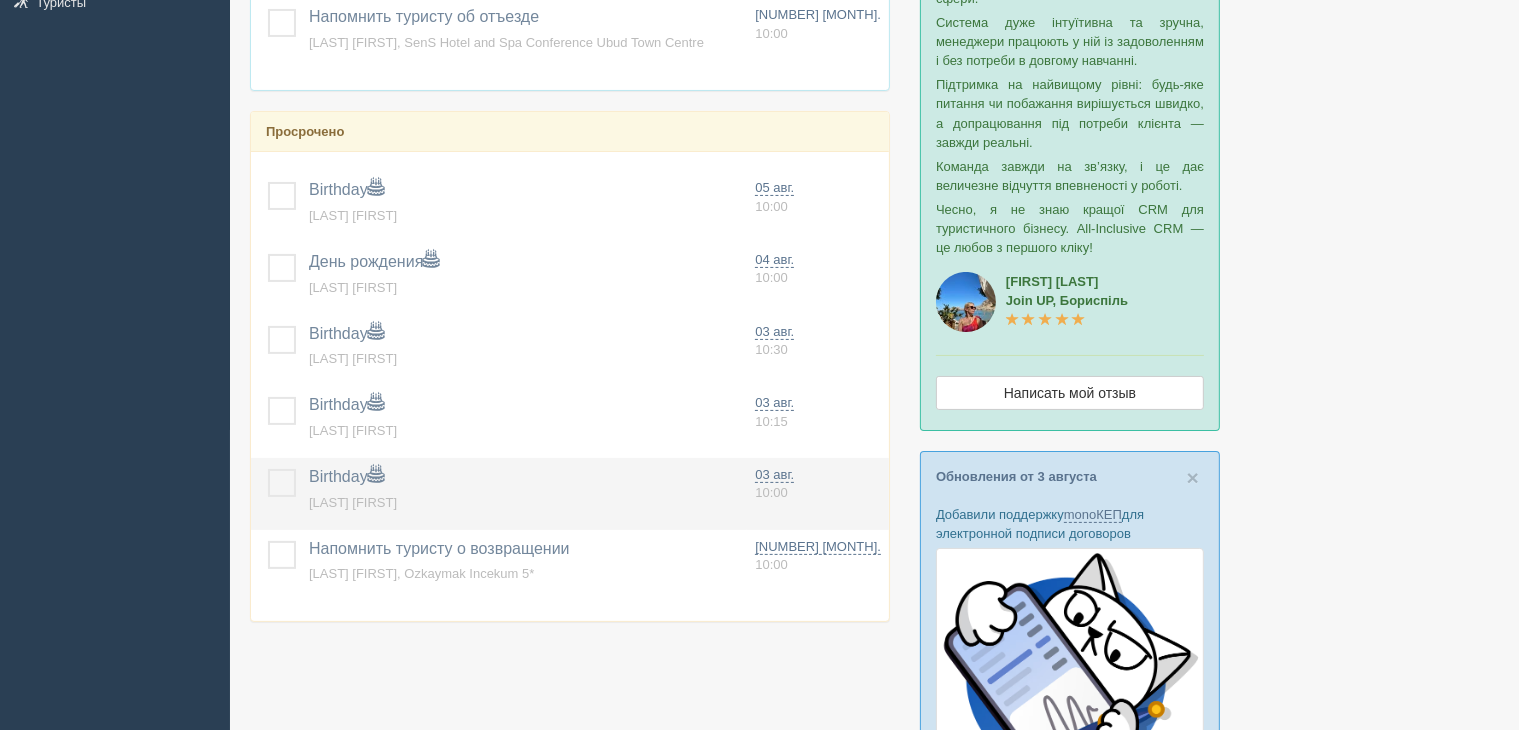 drag, startPoint x: 291, startPoint y: 553, endPoint x: 294, endPoint y: 460, distance: 93.04838 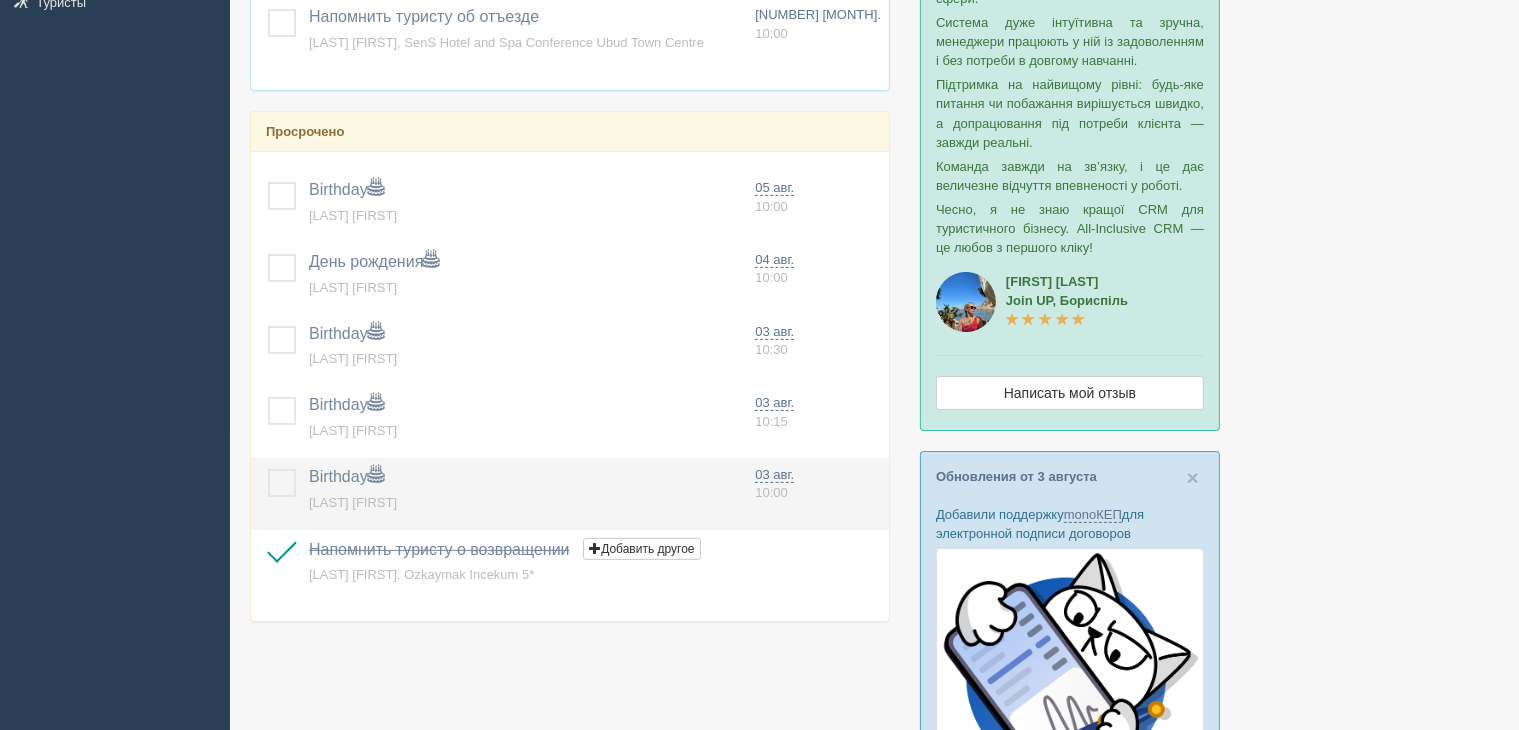 click at bounding box center [268, 469] 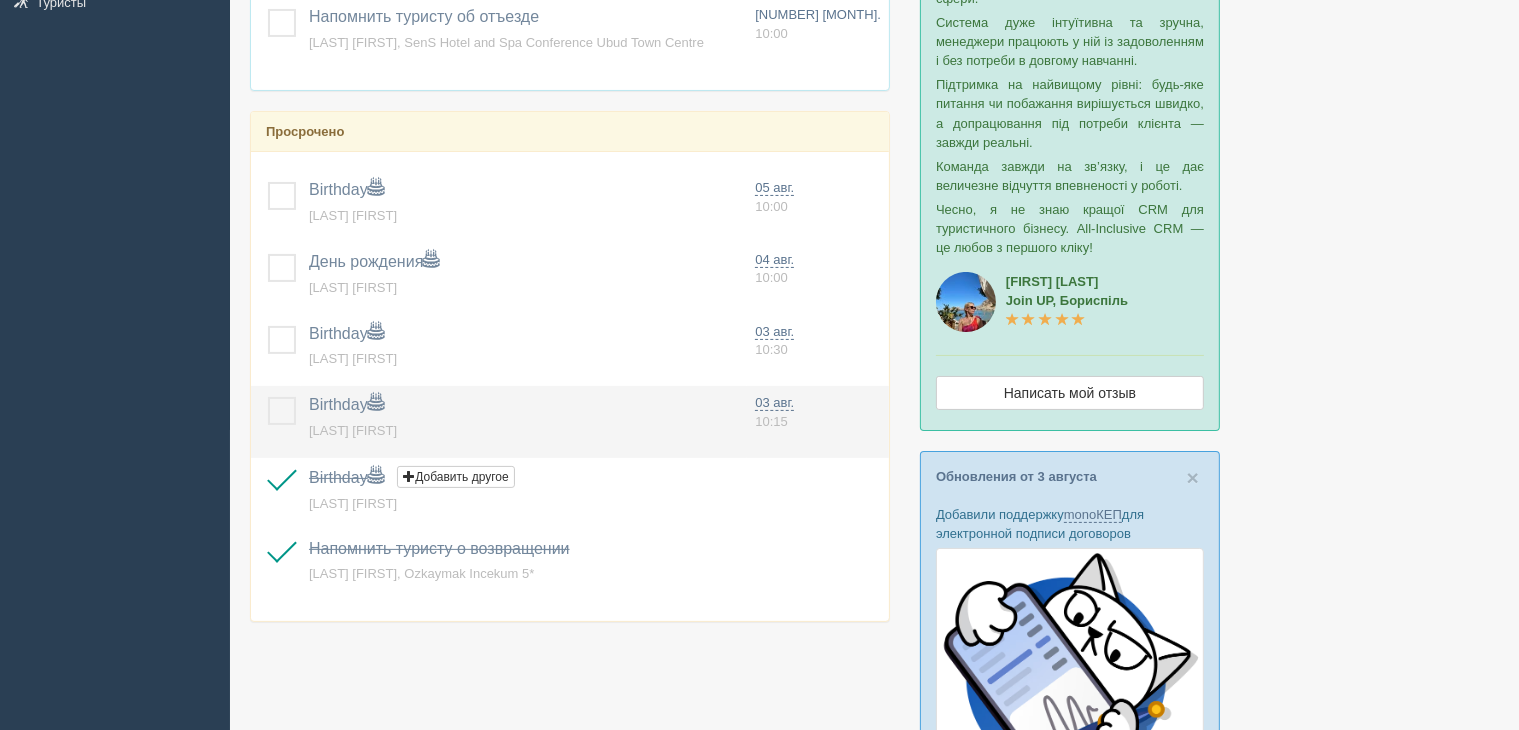 drag, startPoint x: 293, startPoint y: 417, endPoint x: 293, endPoint y: 327, distance: 90 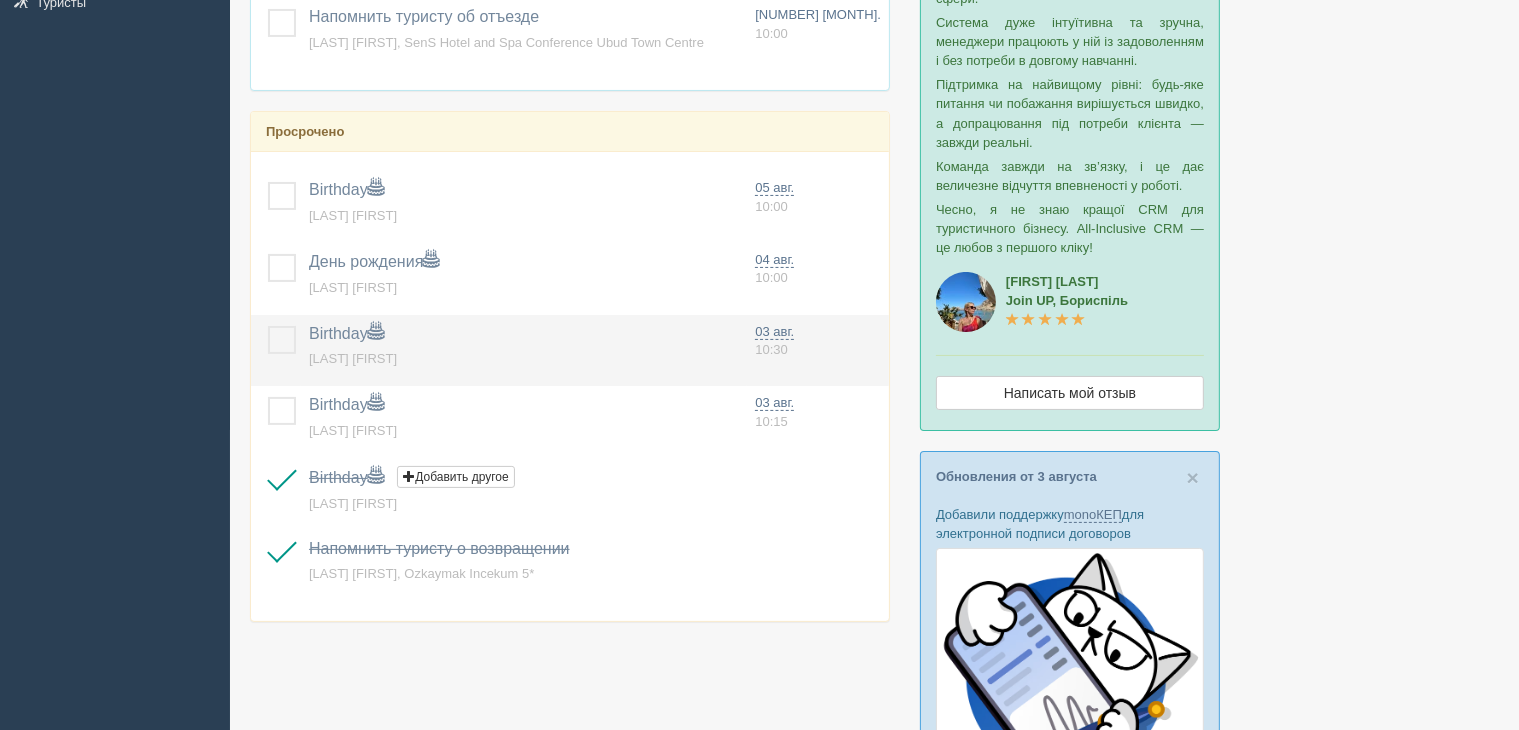 click at bounding box center (268, 397) 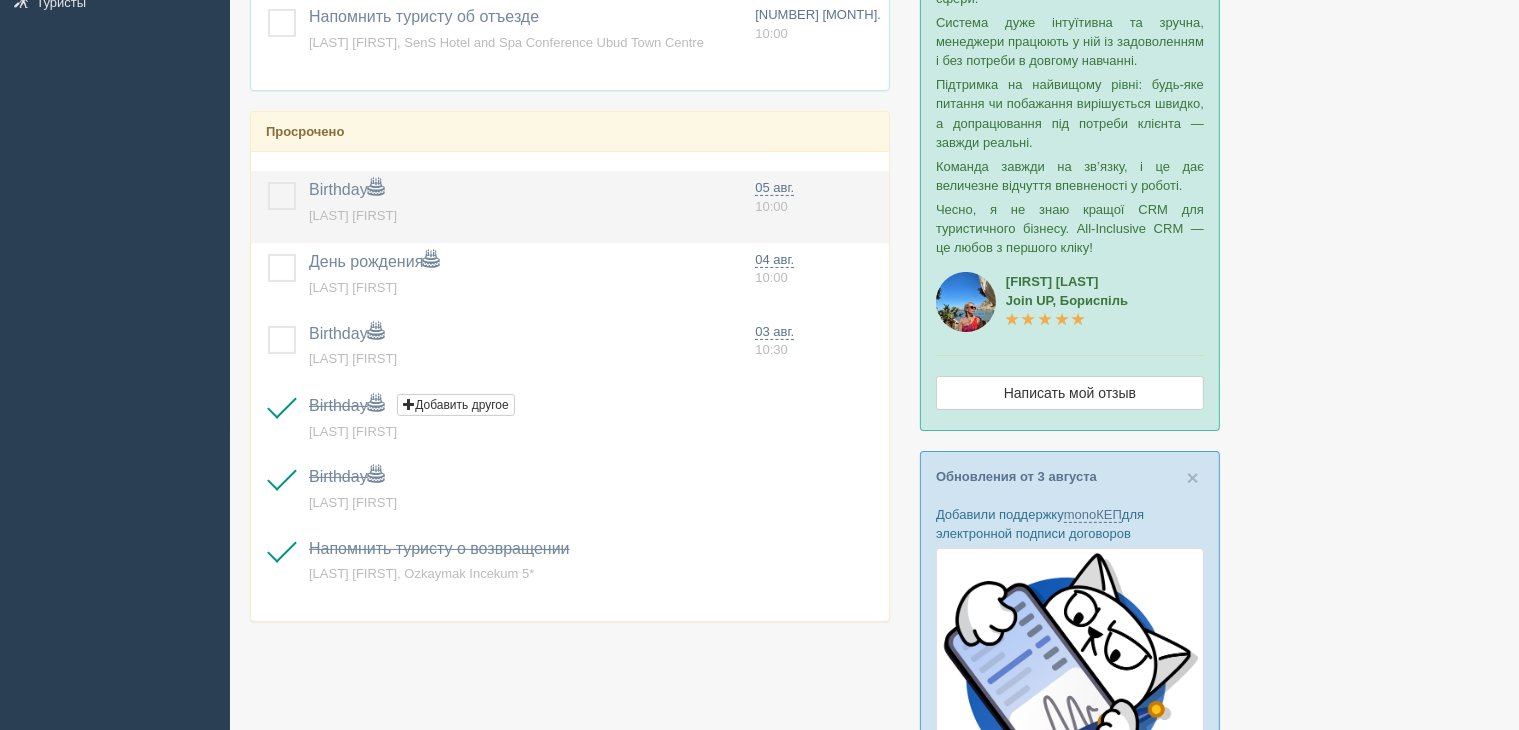 drag, startPoint x: 292, startPoint y: 336, endPoint x: 301, endPoint y: 237, distance: 99.40825 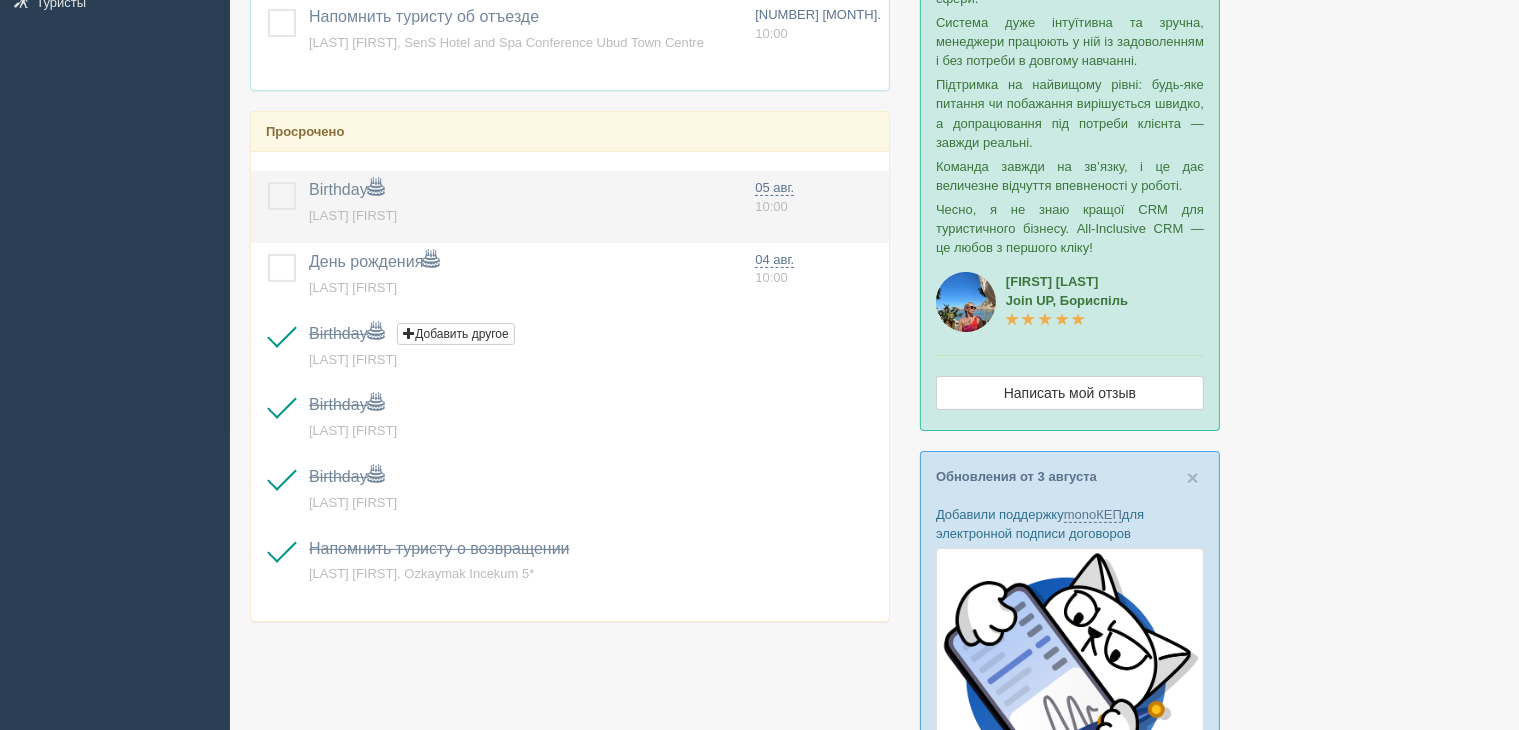 drag, startPoint x: 284, startPoint y: 257, endPoint x: 292, endPoint y: 178, distance: 79.40403 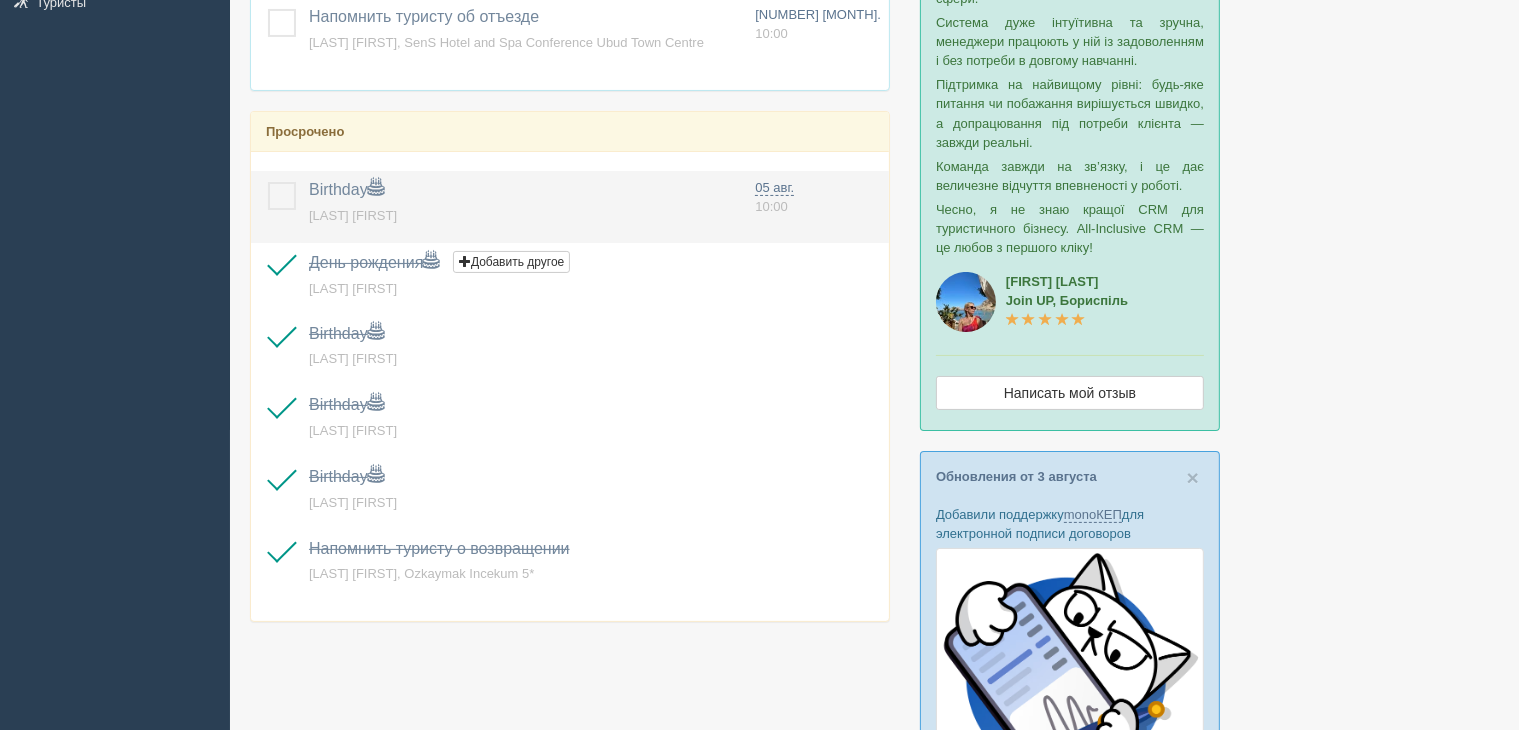 click at bounding box center [276, 207] 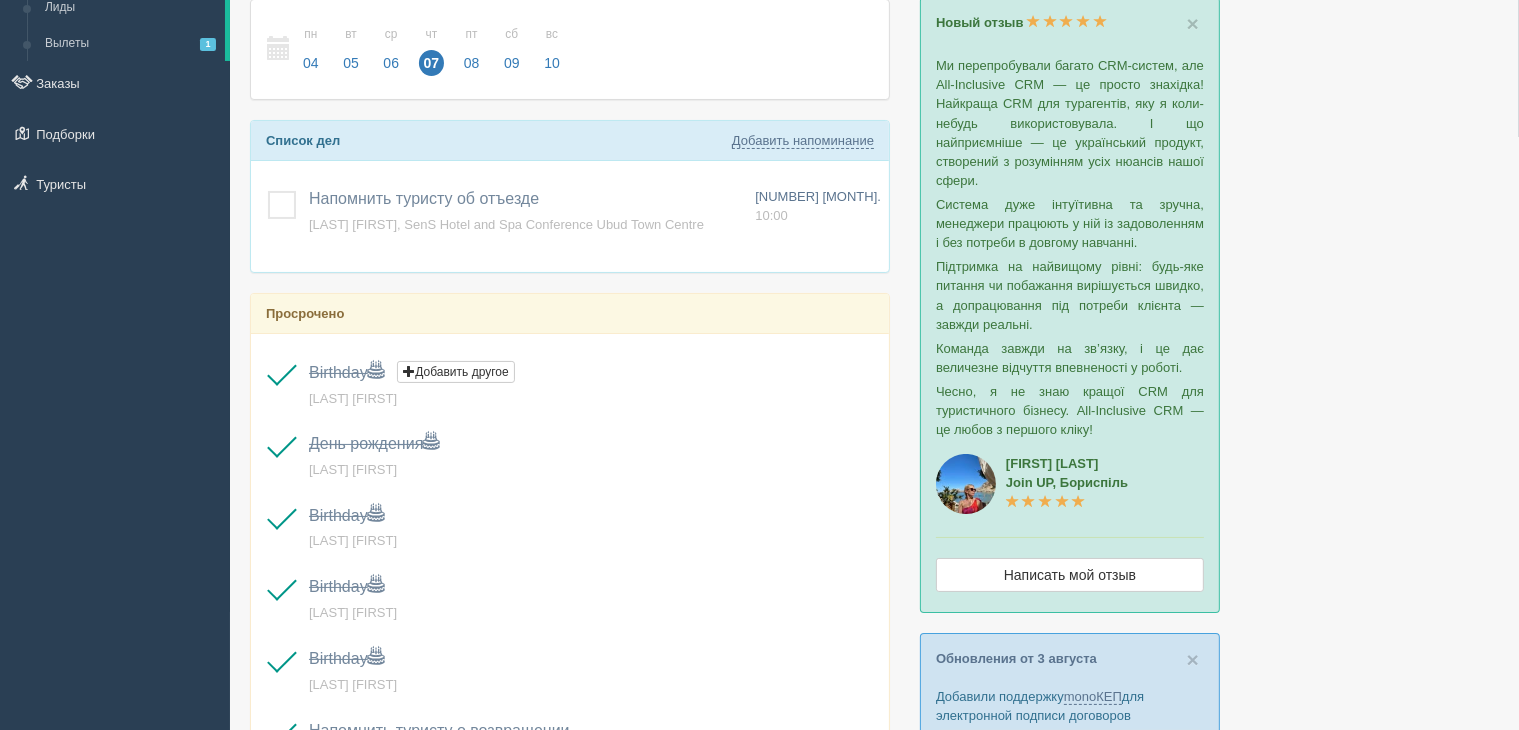 scroll, scrollTop: 0, scrollLeft: 0, axis: both 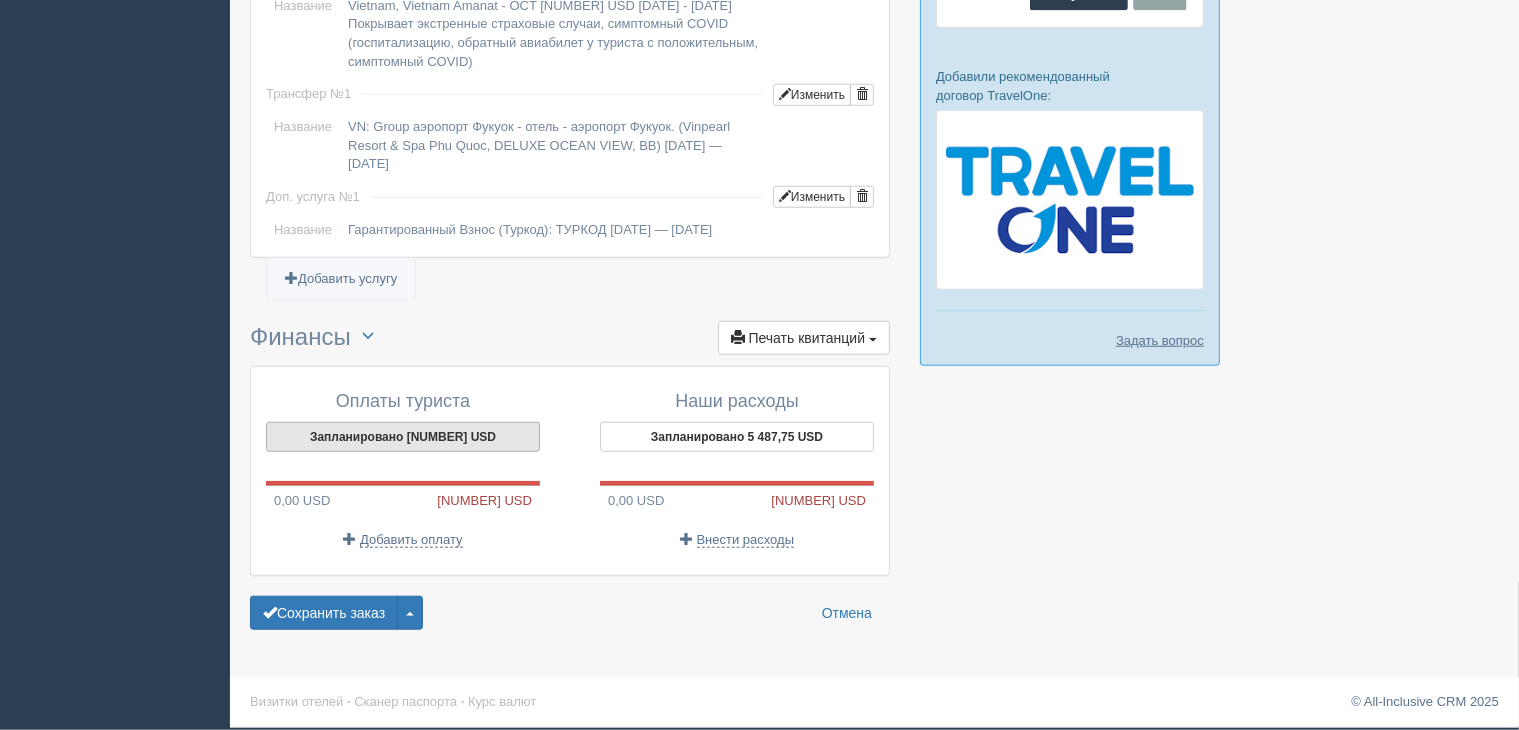 click on "Запланировано 6 030,49 USD" at bounding box center (403, 437) 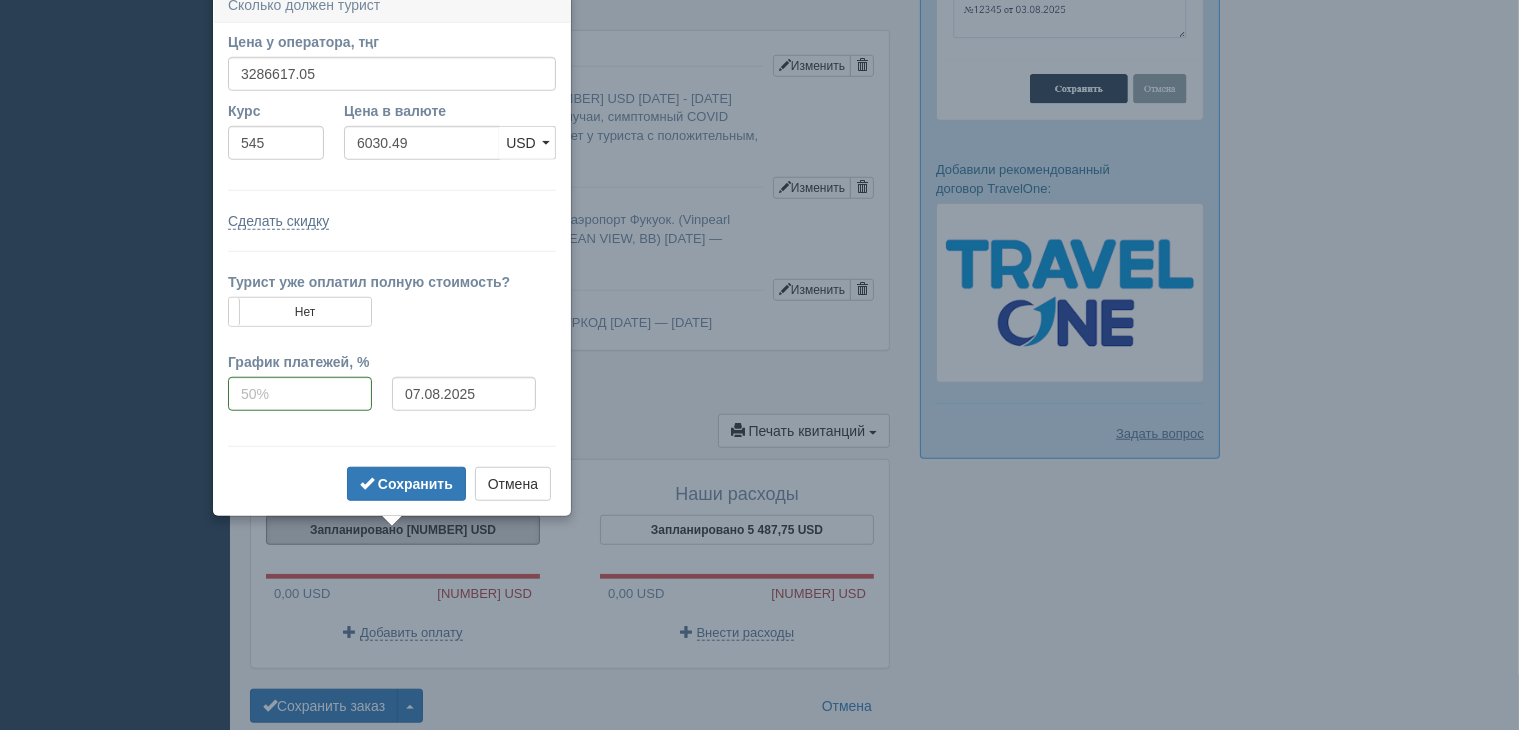 scroll, scrollTop: 1600, scrollLeft: 0, axis: vertical 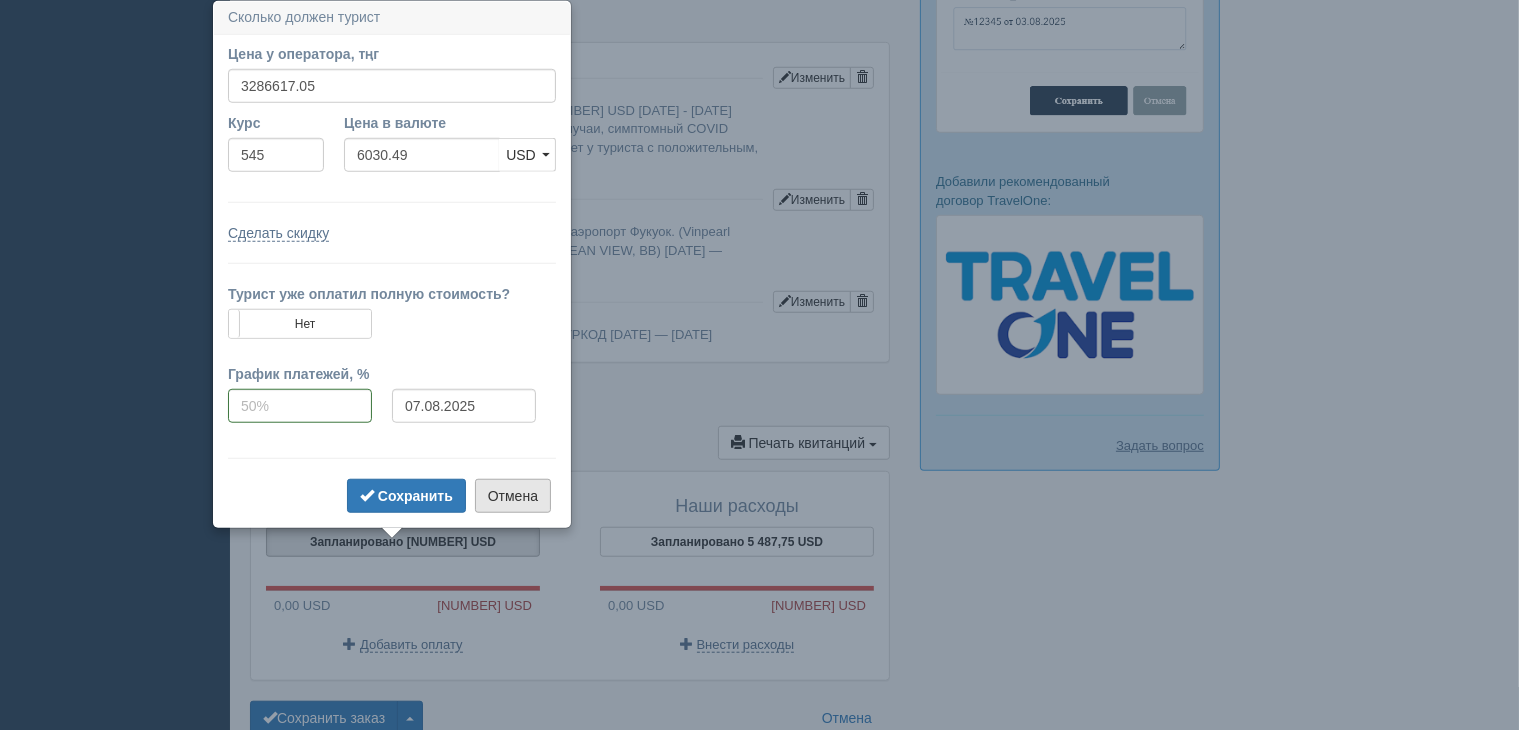 click on "Отмена" at bounding box center (513, 496) 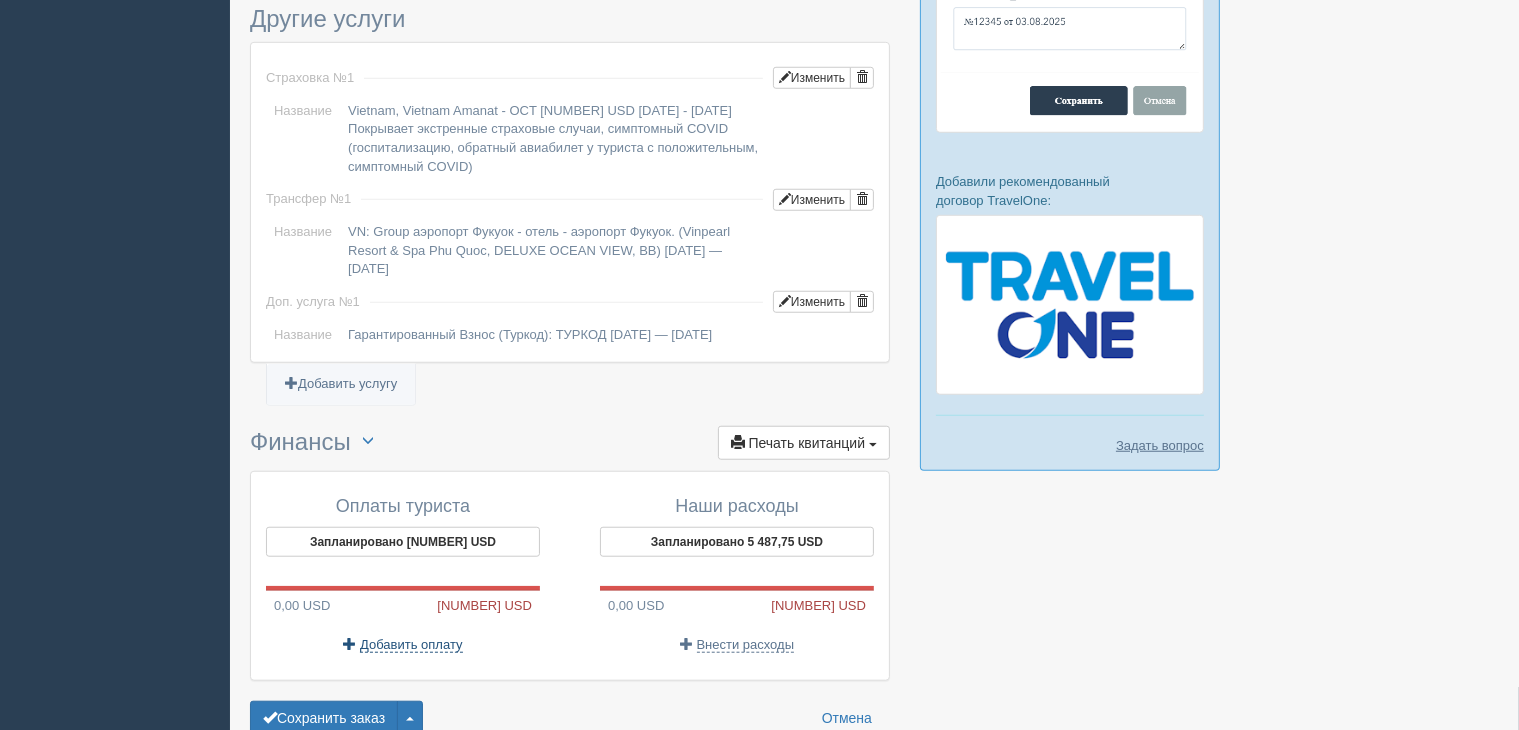 click on "Добавить оплату" at bounding box center (411, 645) 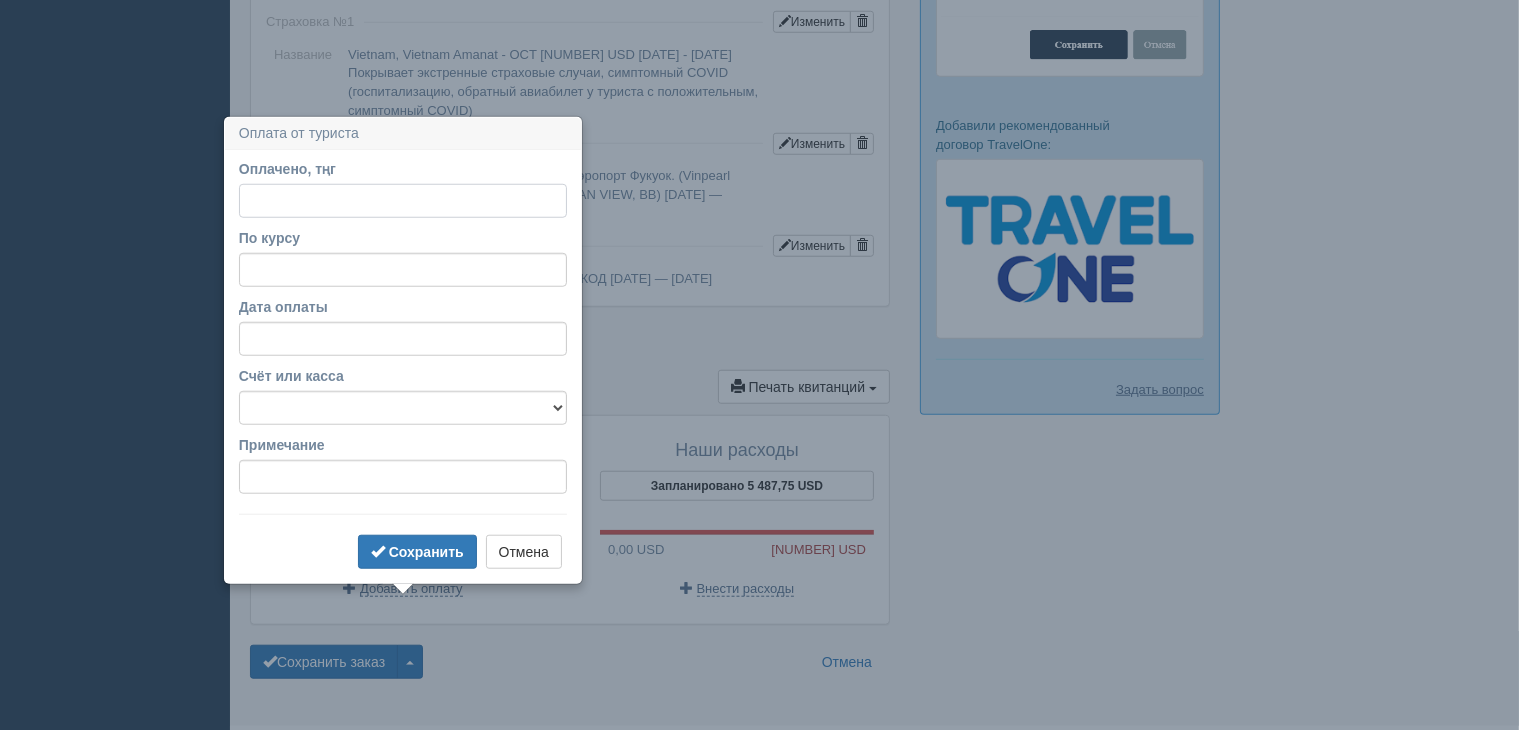 scroll, scrollTop: 1717, scrollLeft: 0, axis: vertical 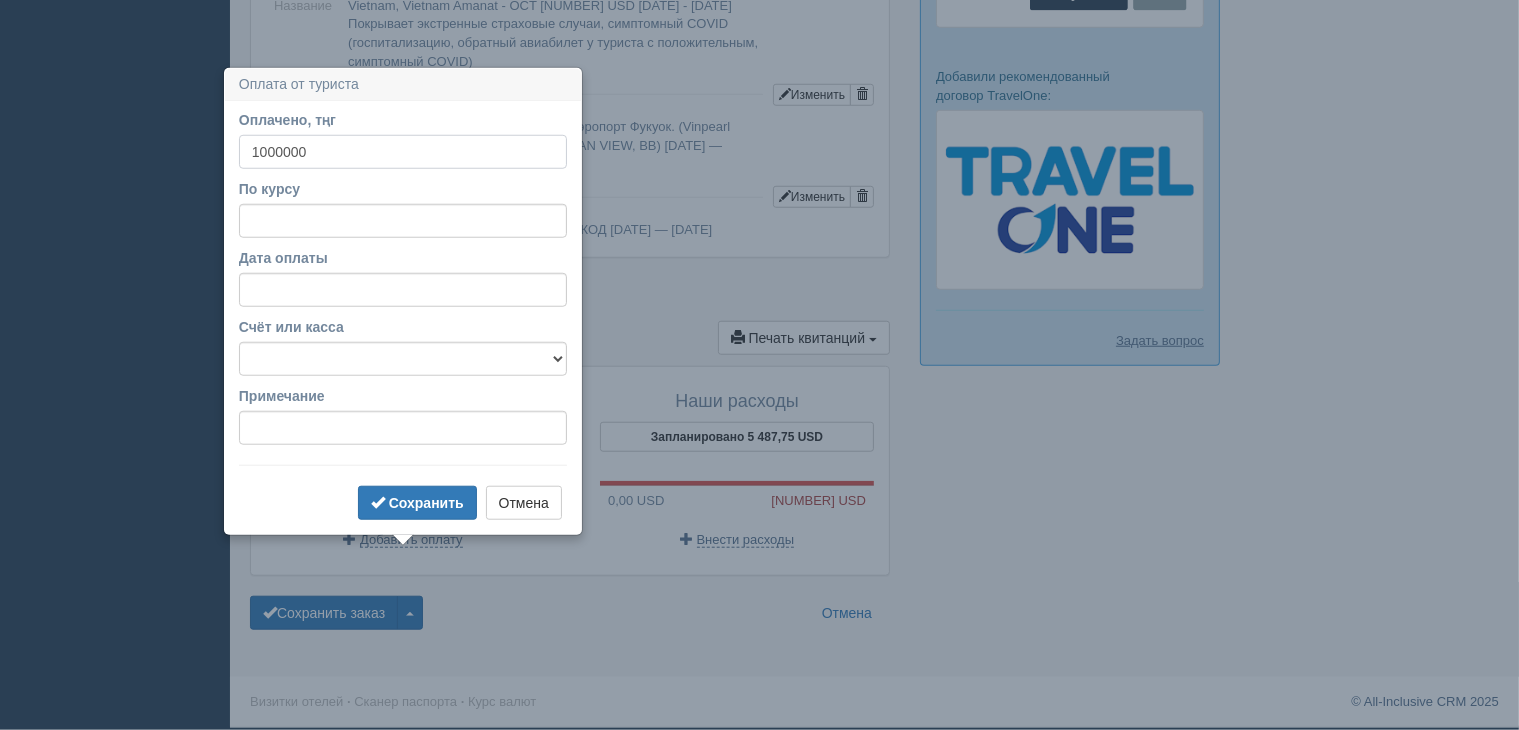 type on "1000000" 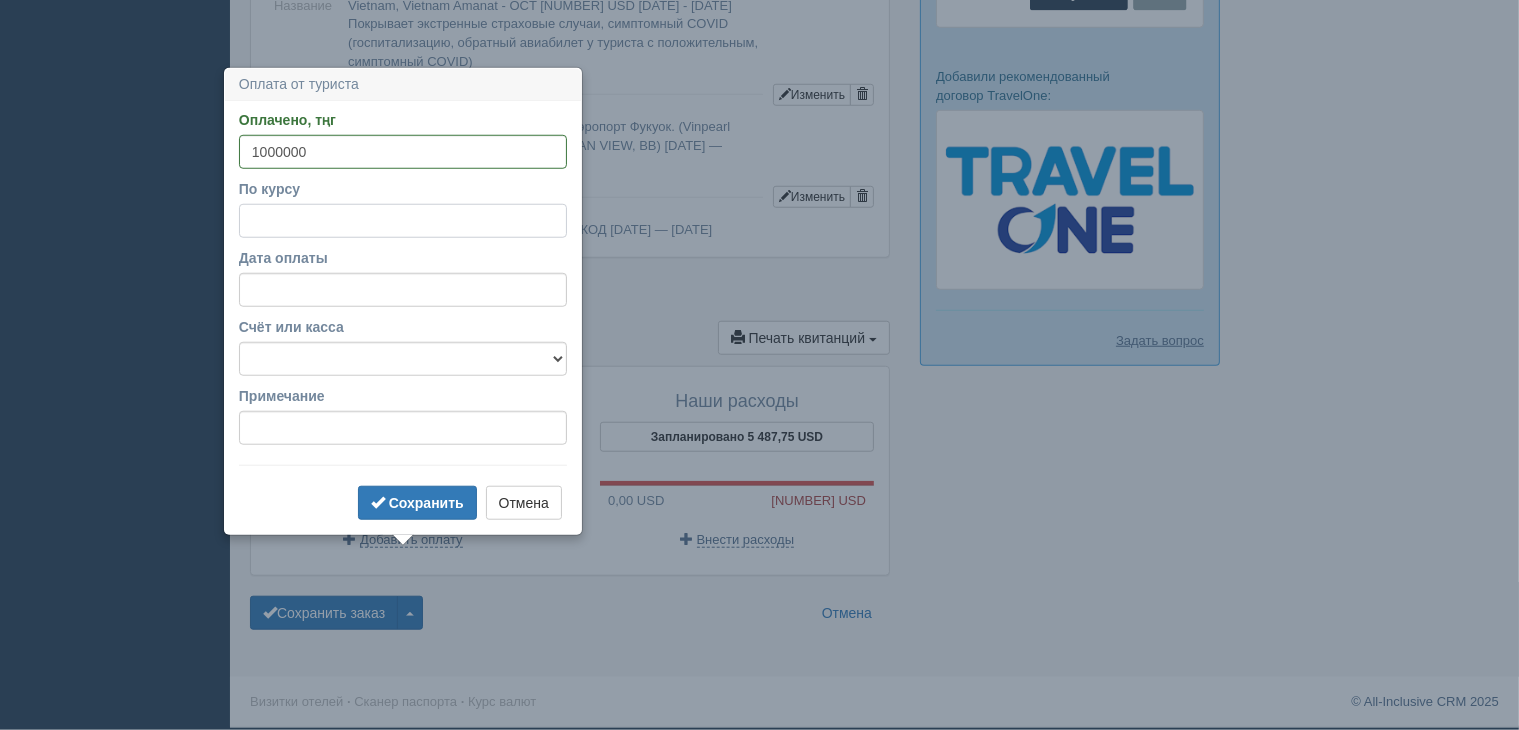 click on "По курсу" at bounding box center [403, 221] 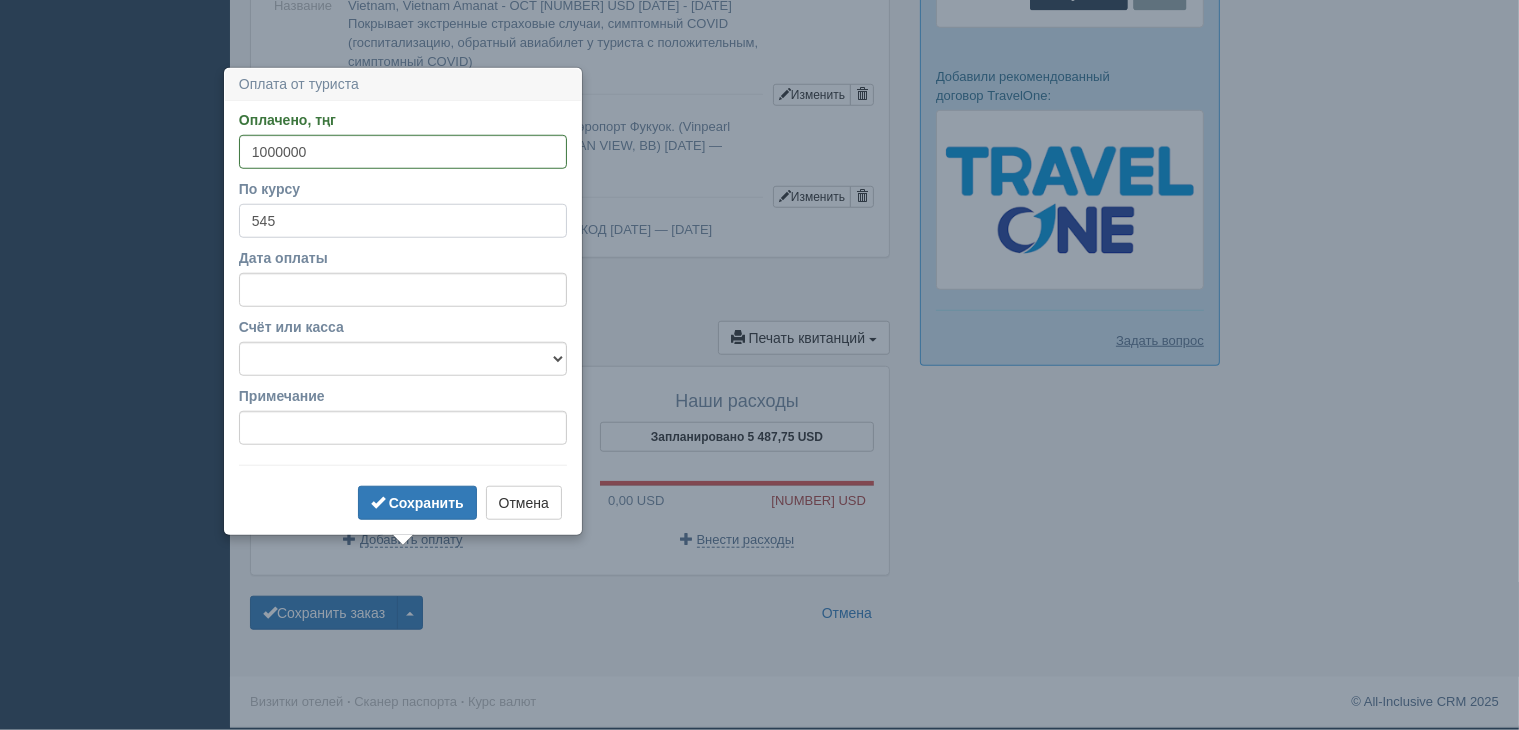 type on "545" 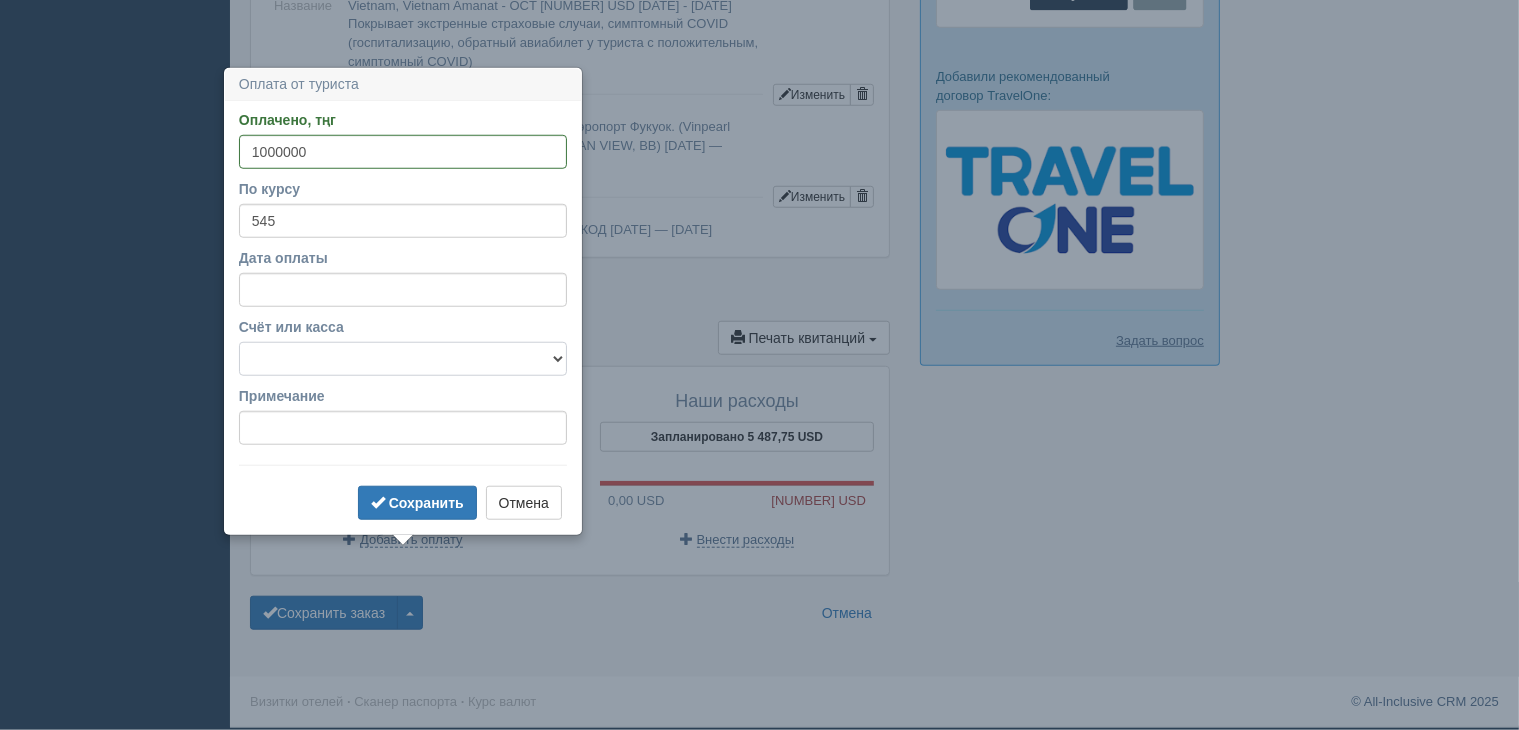 click on "f
Банковский счёт
Наличная касса" at bounding box center (403, 359) 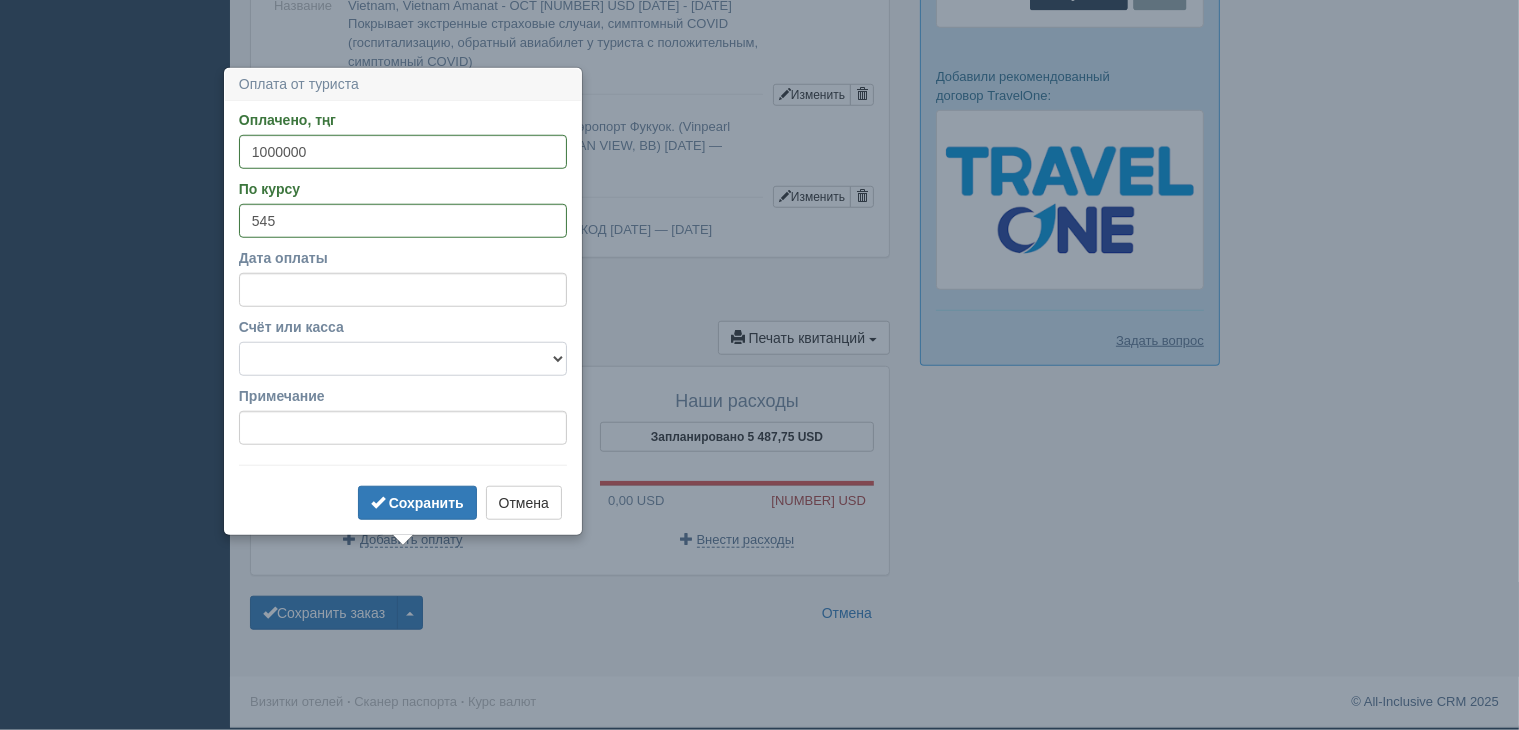 select on "1723" 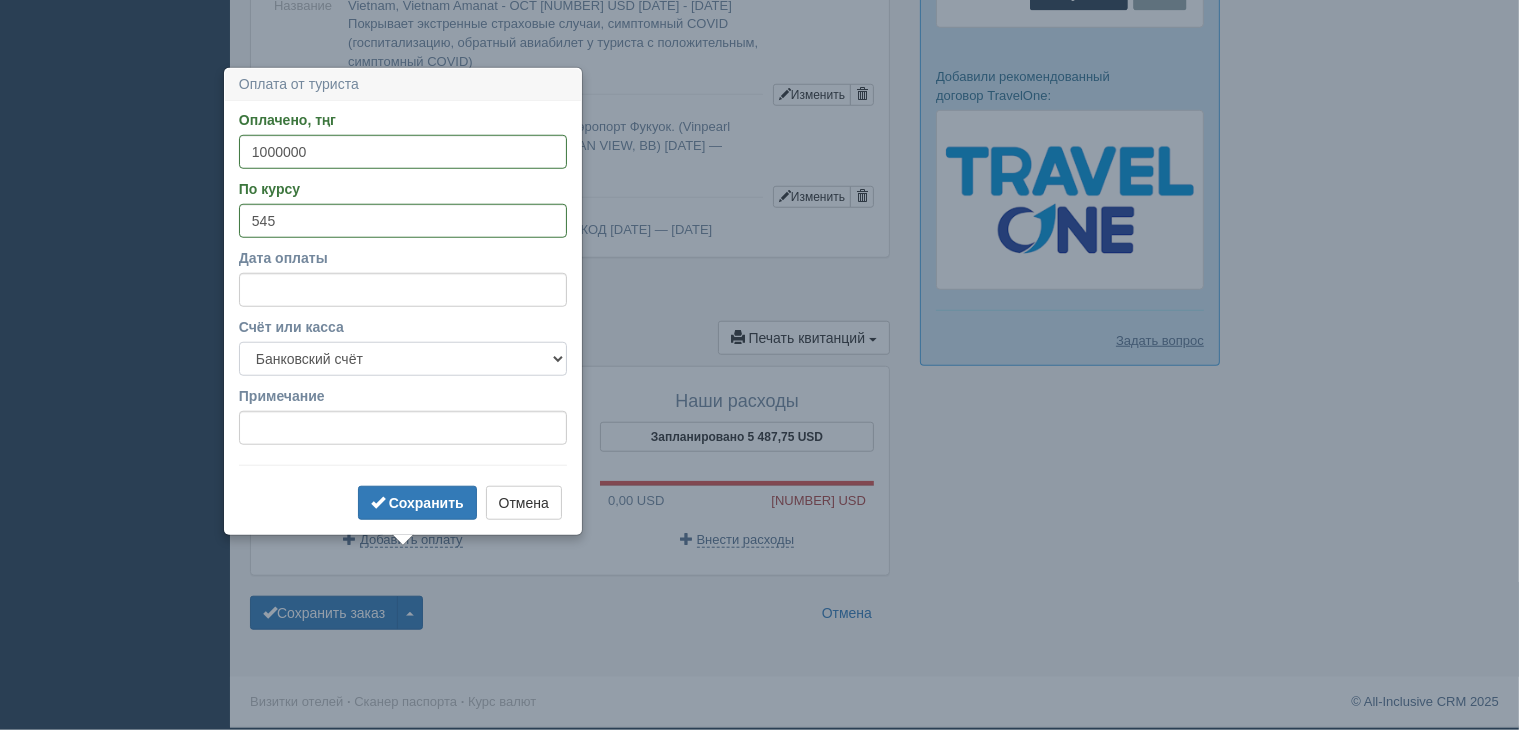 click on "f
Банковский счёт
Наличная касса" at bounding box center [403, 359] 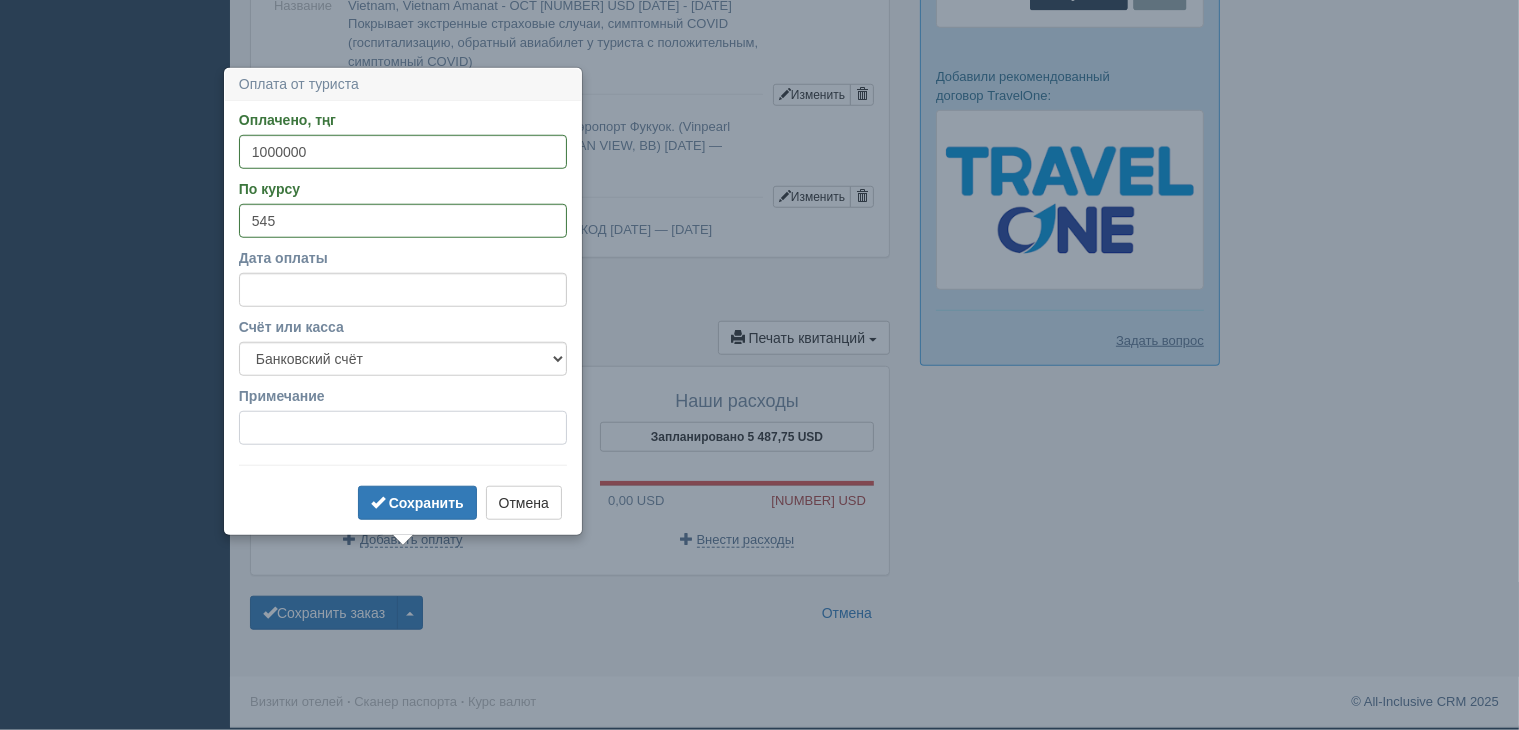 click on "Примечание" at bounding box center [403, 428] 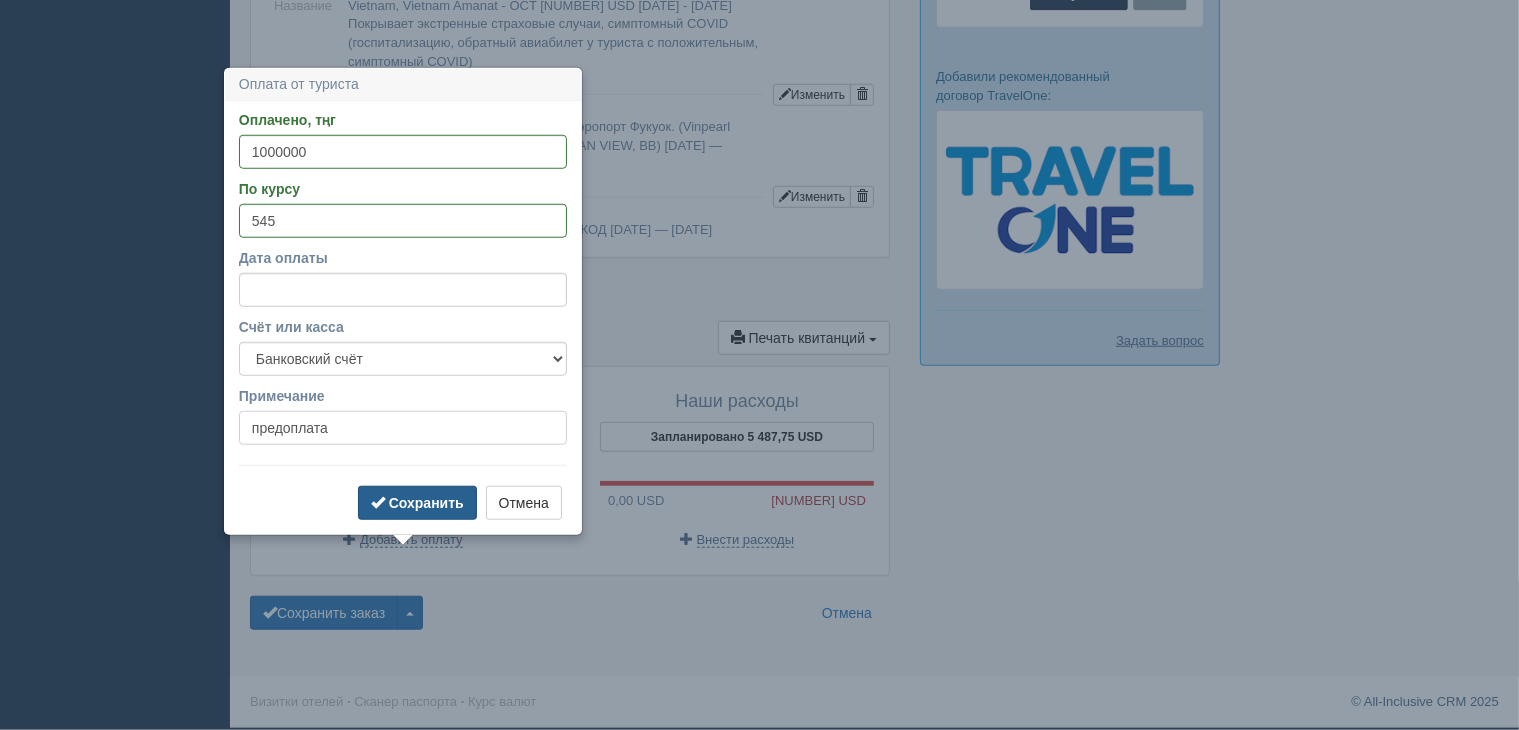 type on "предоплата" 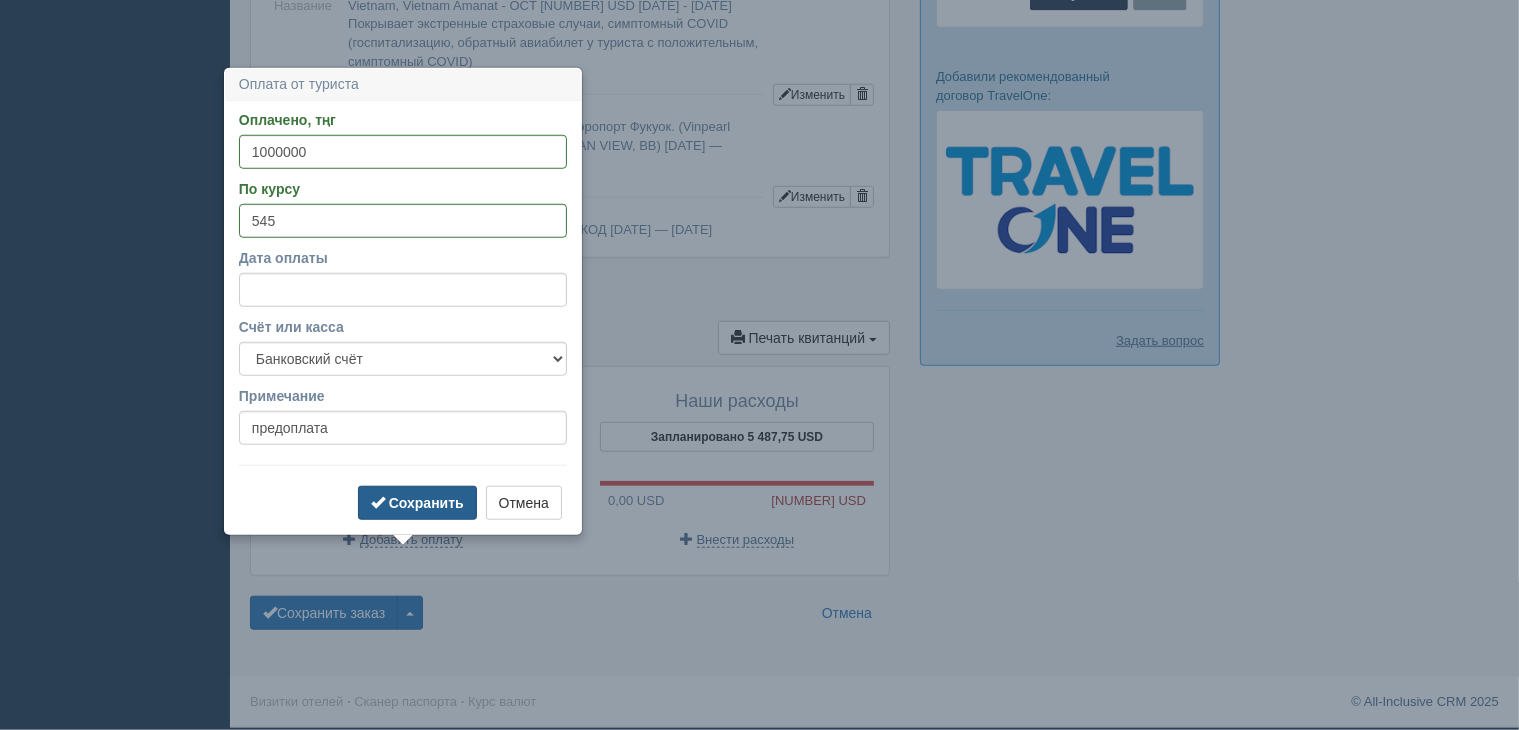 click on "Сохранить" at bounding box center (426, 503) 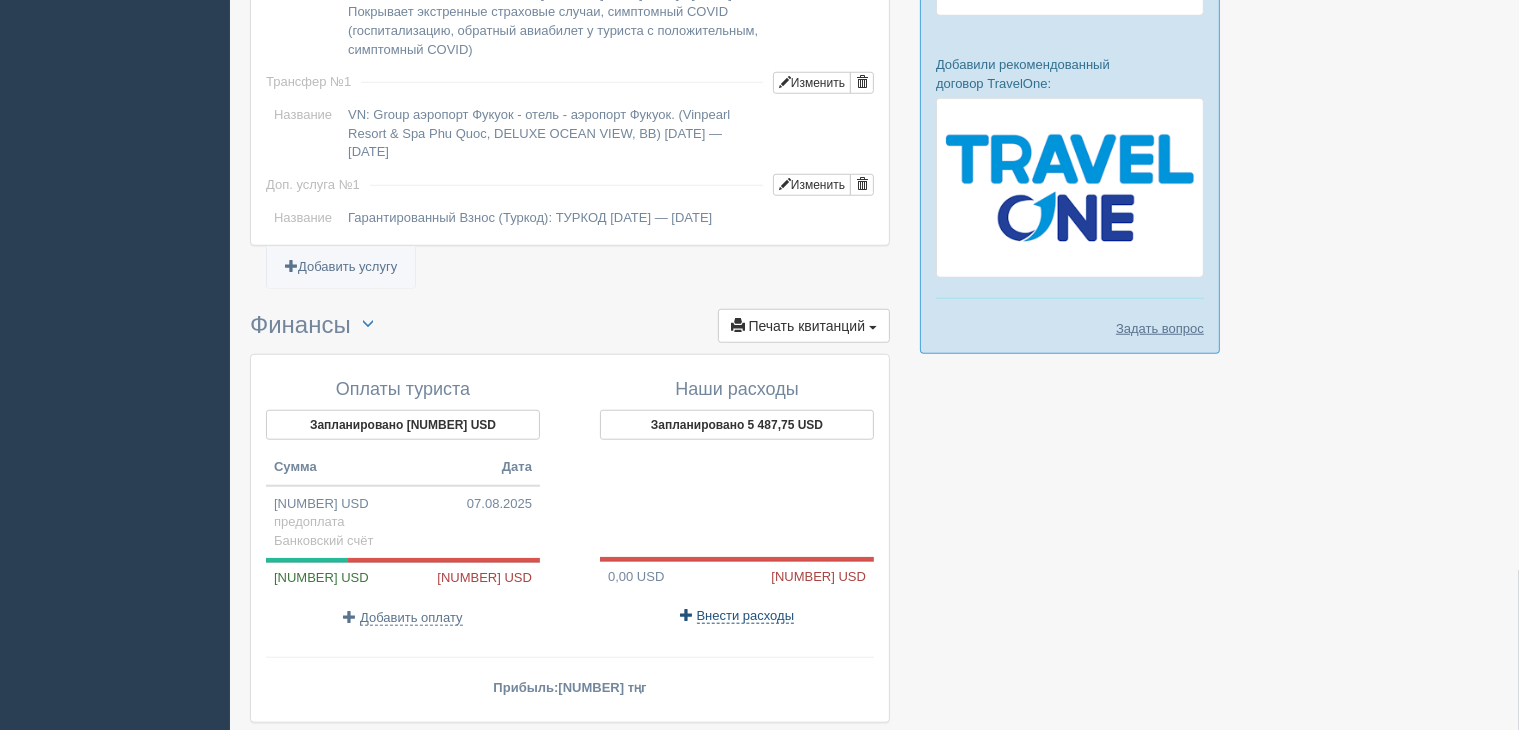 click on "Внести расходы" at bounding box center (746, 616) 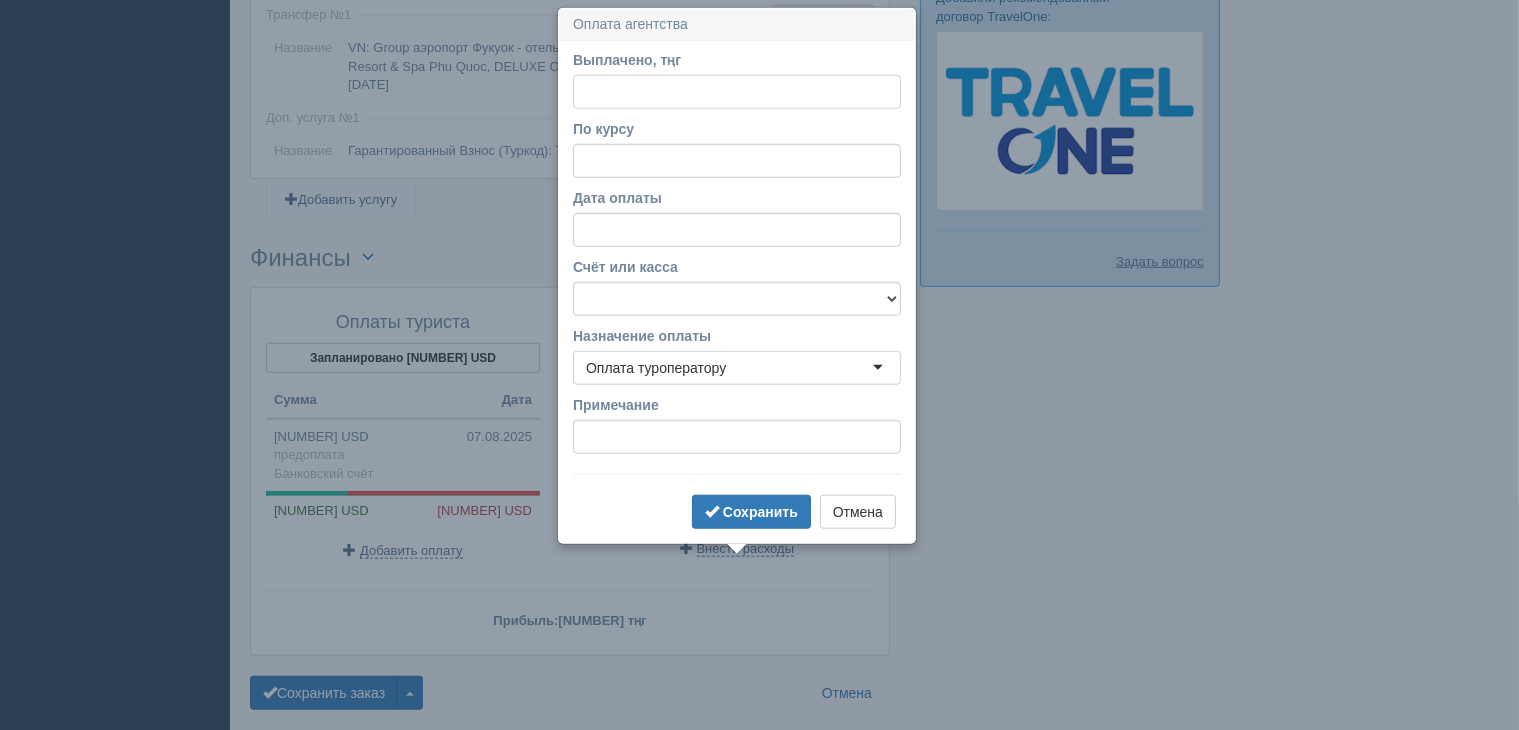 scroll, scrollTop: 1790, scrollLeft: 0, axis: vertical 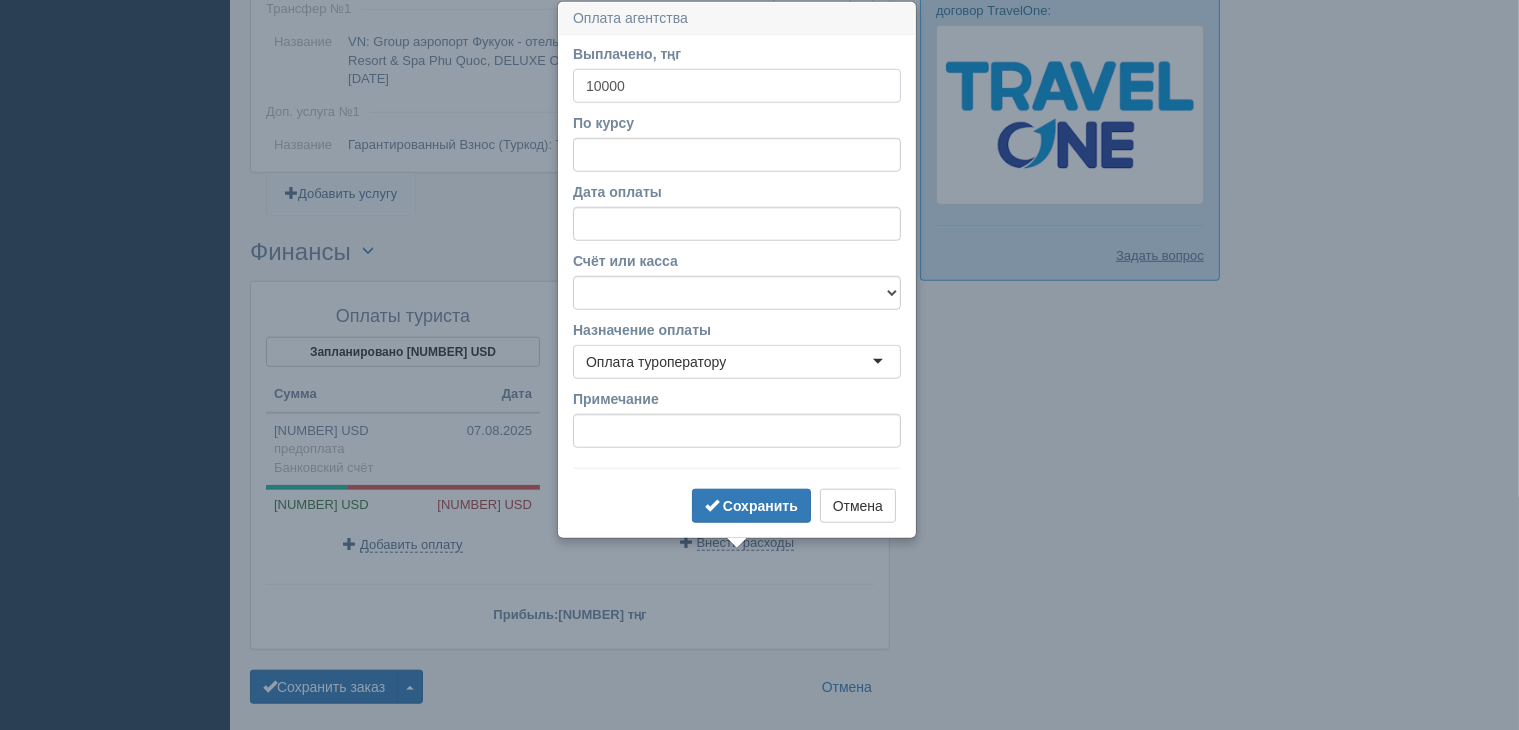 type on "10000" 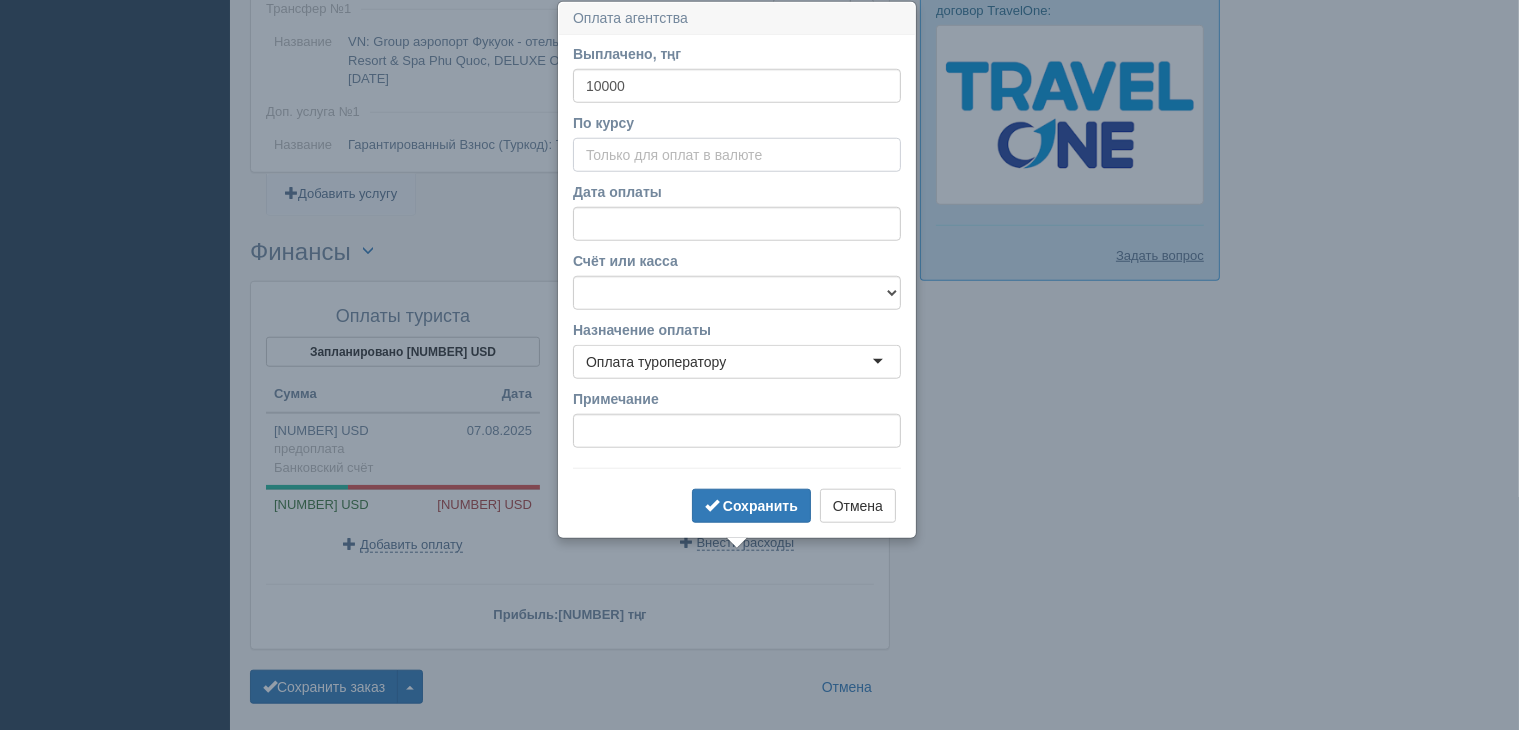 click on "По курсу" at bounding box center [737, 155] 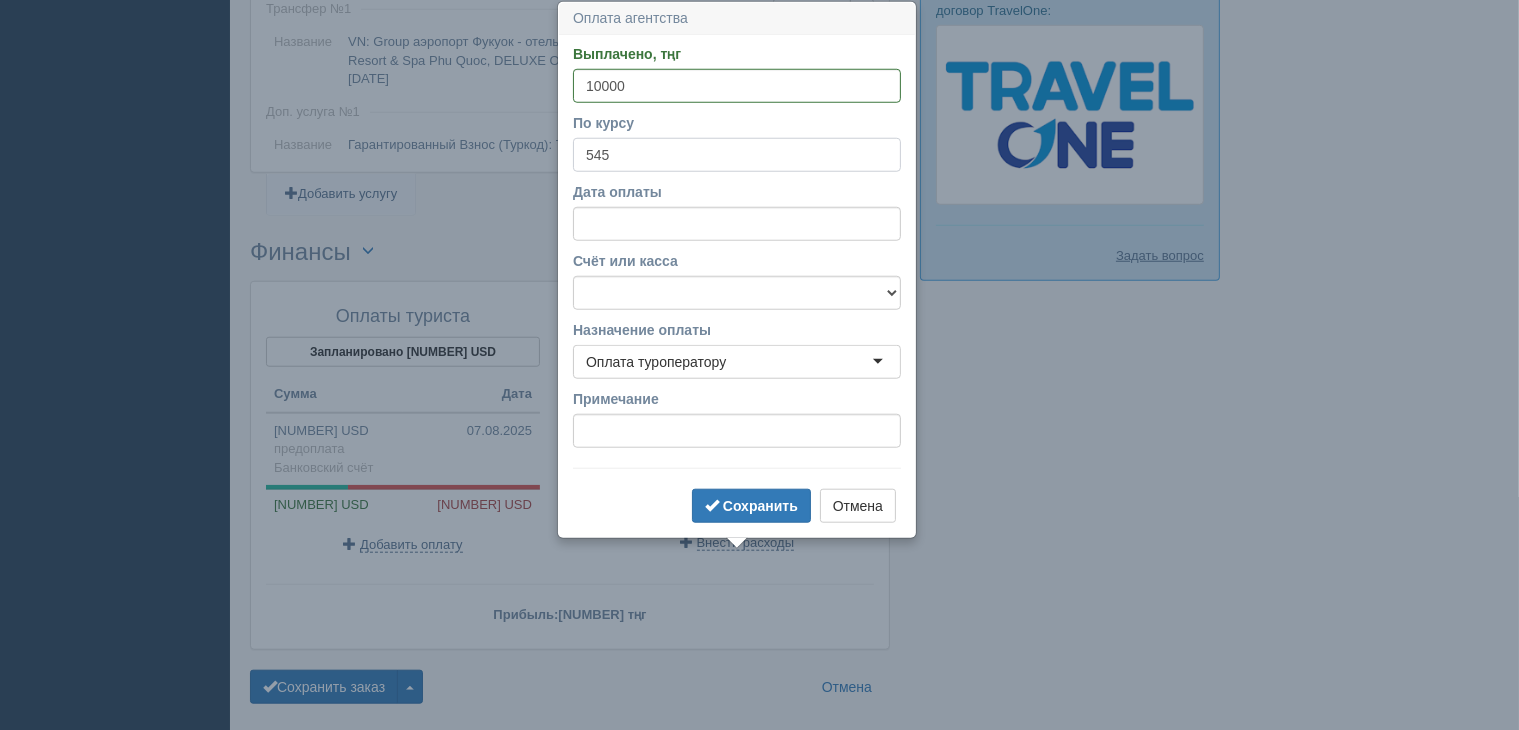 type on "545" 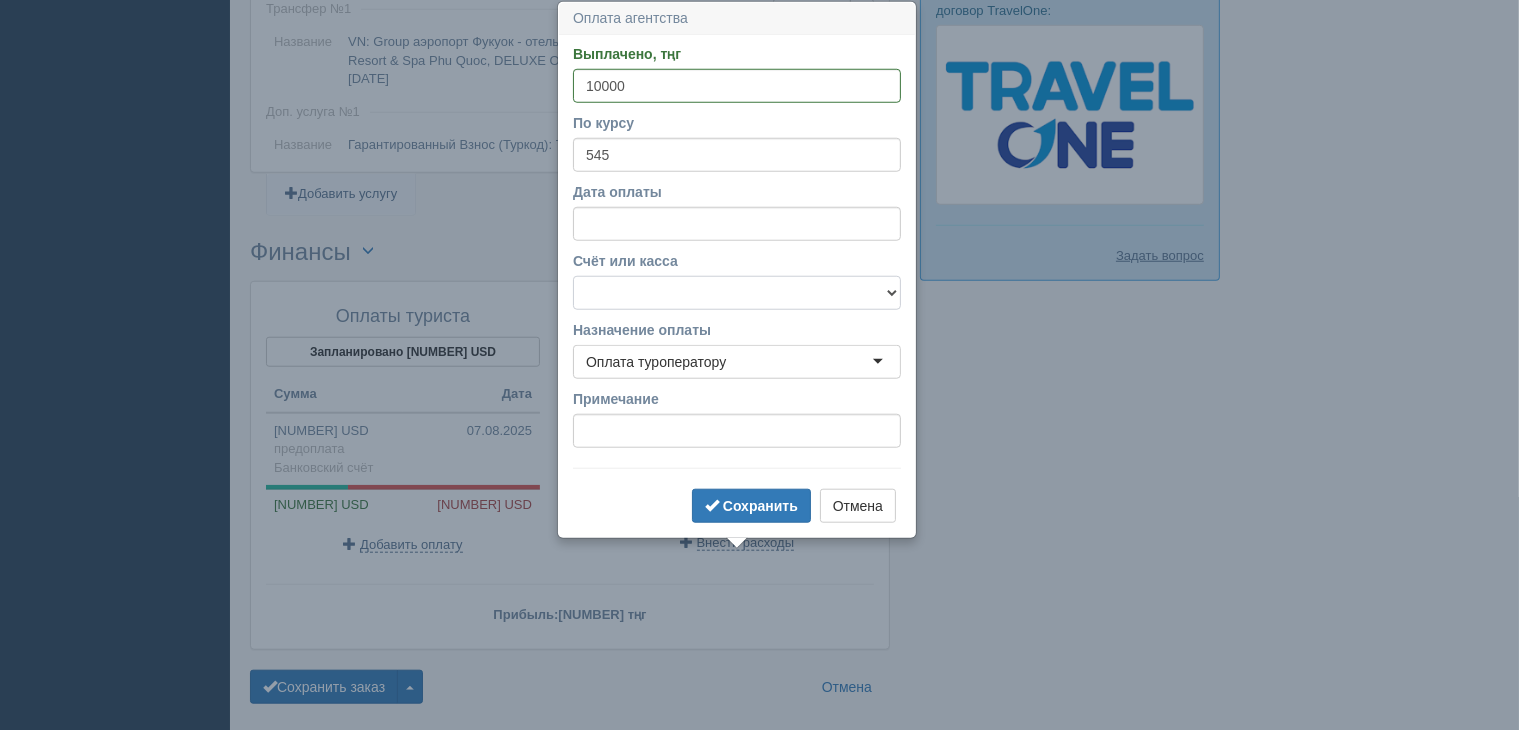 click on "f
Банковский счёт
Наличная касса" at bounding box center [737, 293] 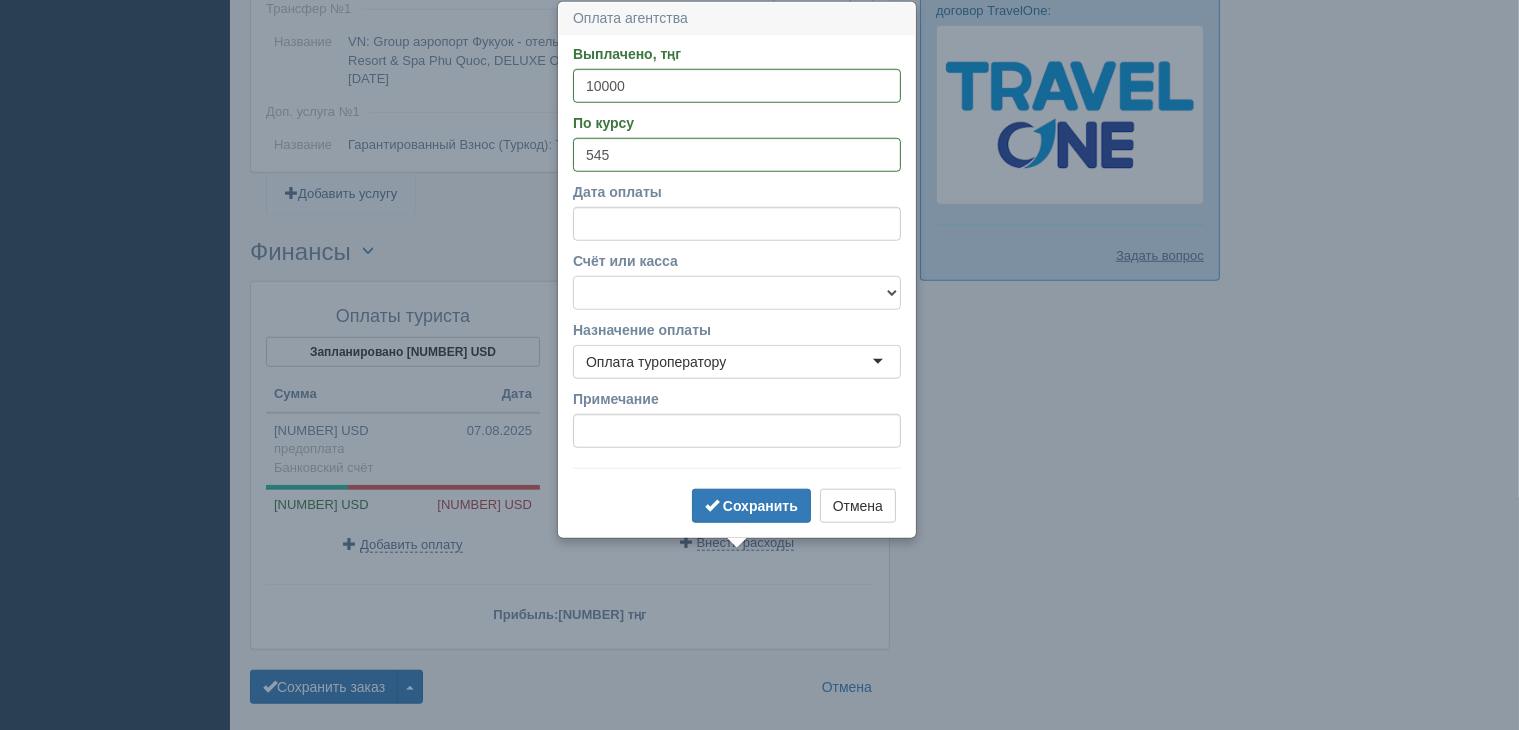 select on "1723" 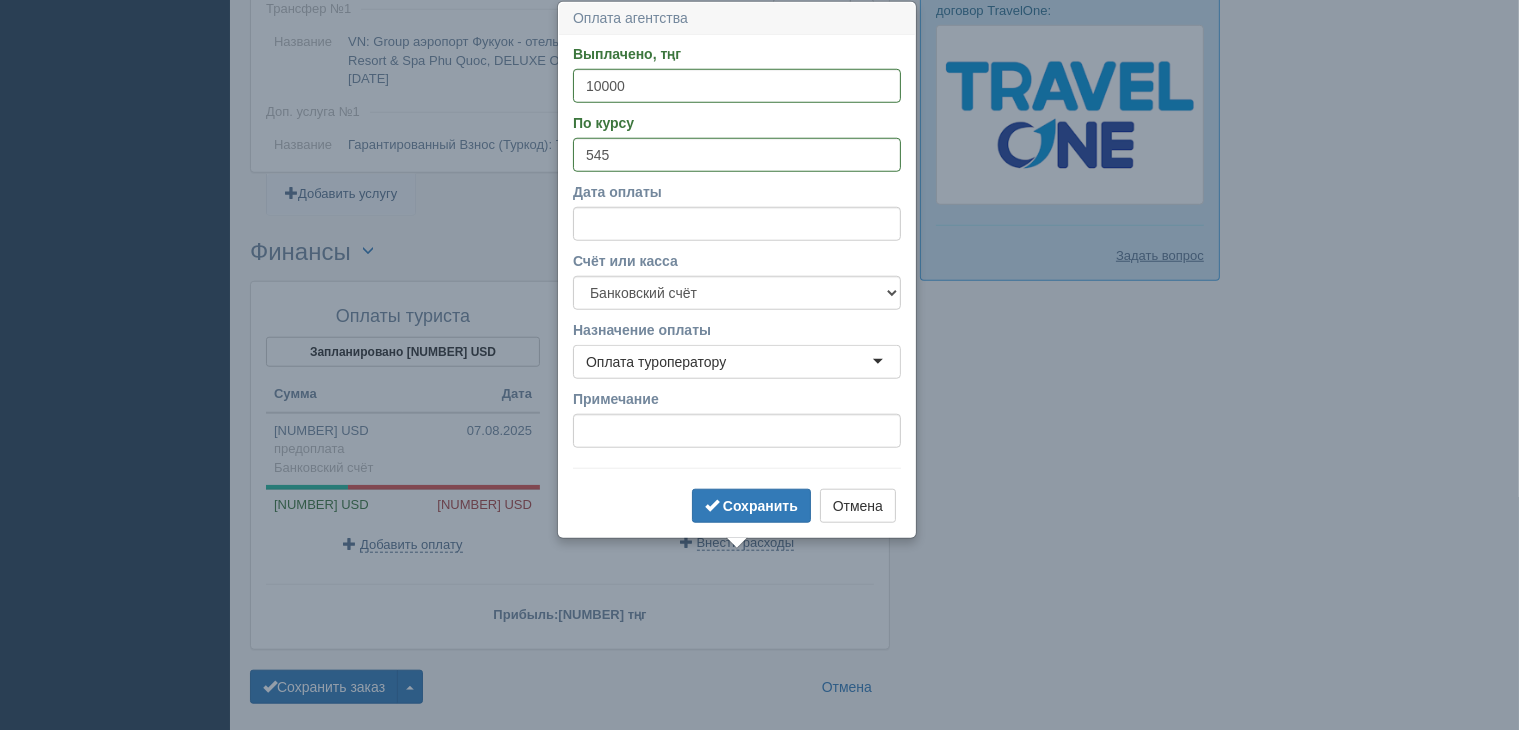 click on "Оплата туроператору" at bounding box center (656, 362) 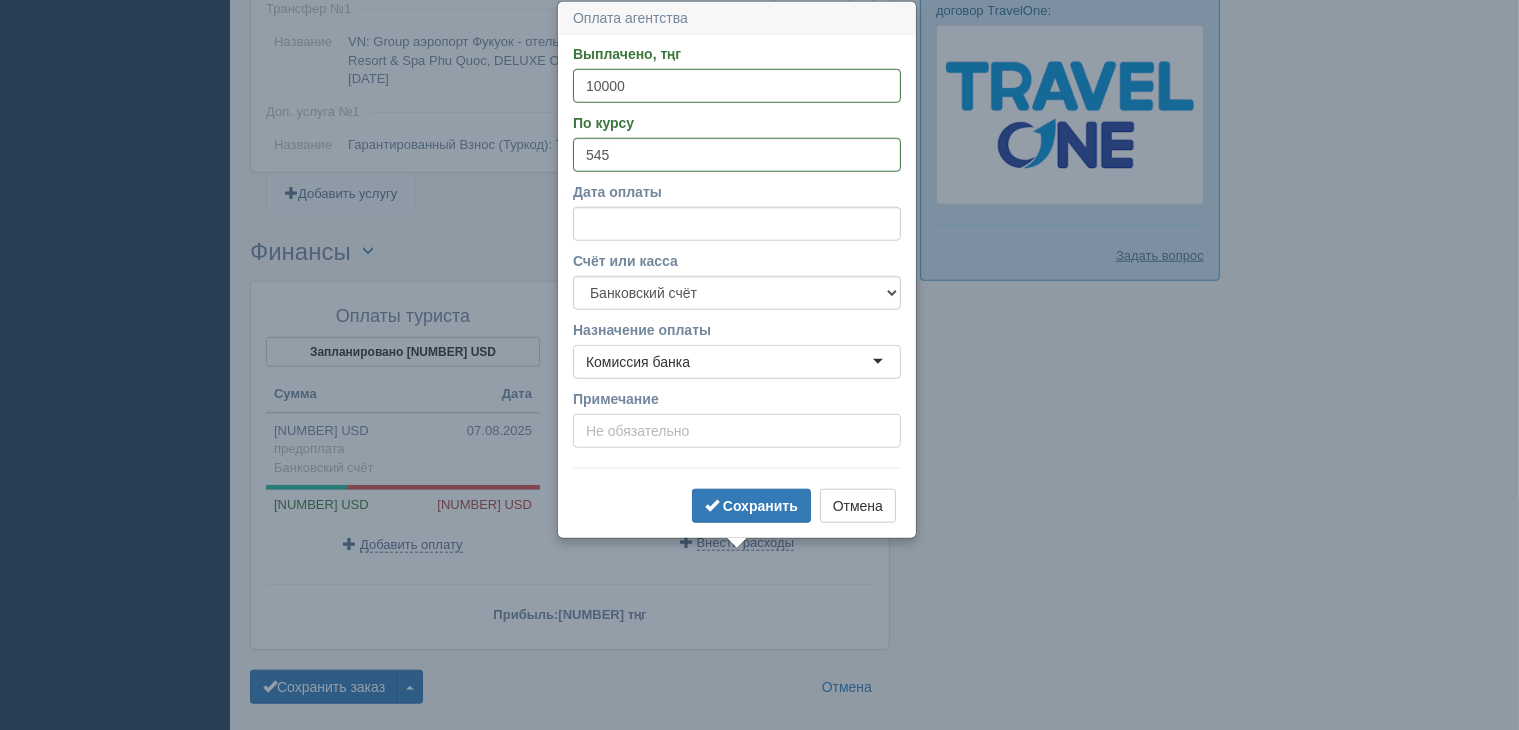 click on "Примечание" at bounding box center (737, 431) 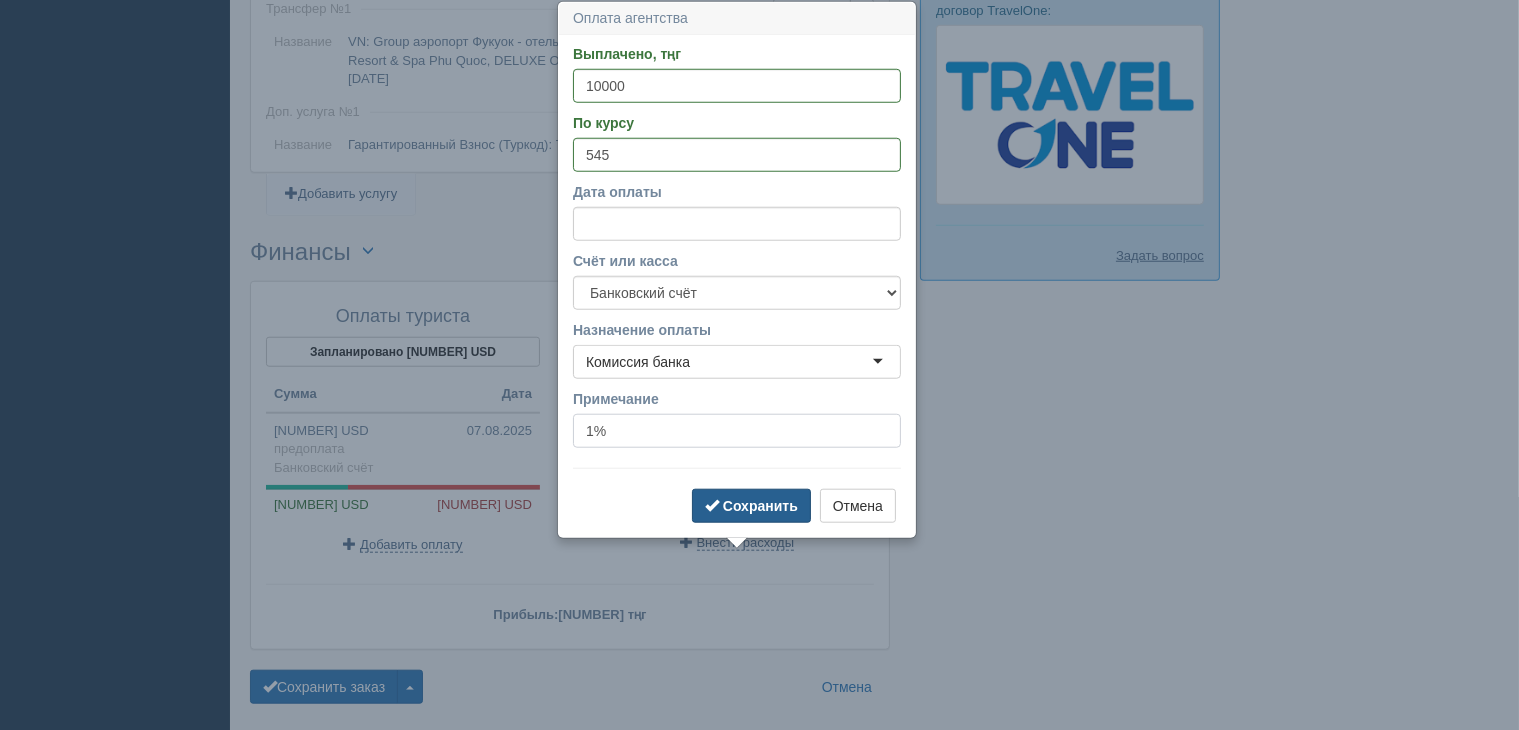 type on "1%" 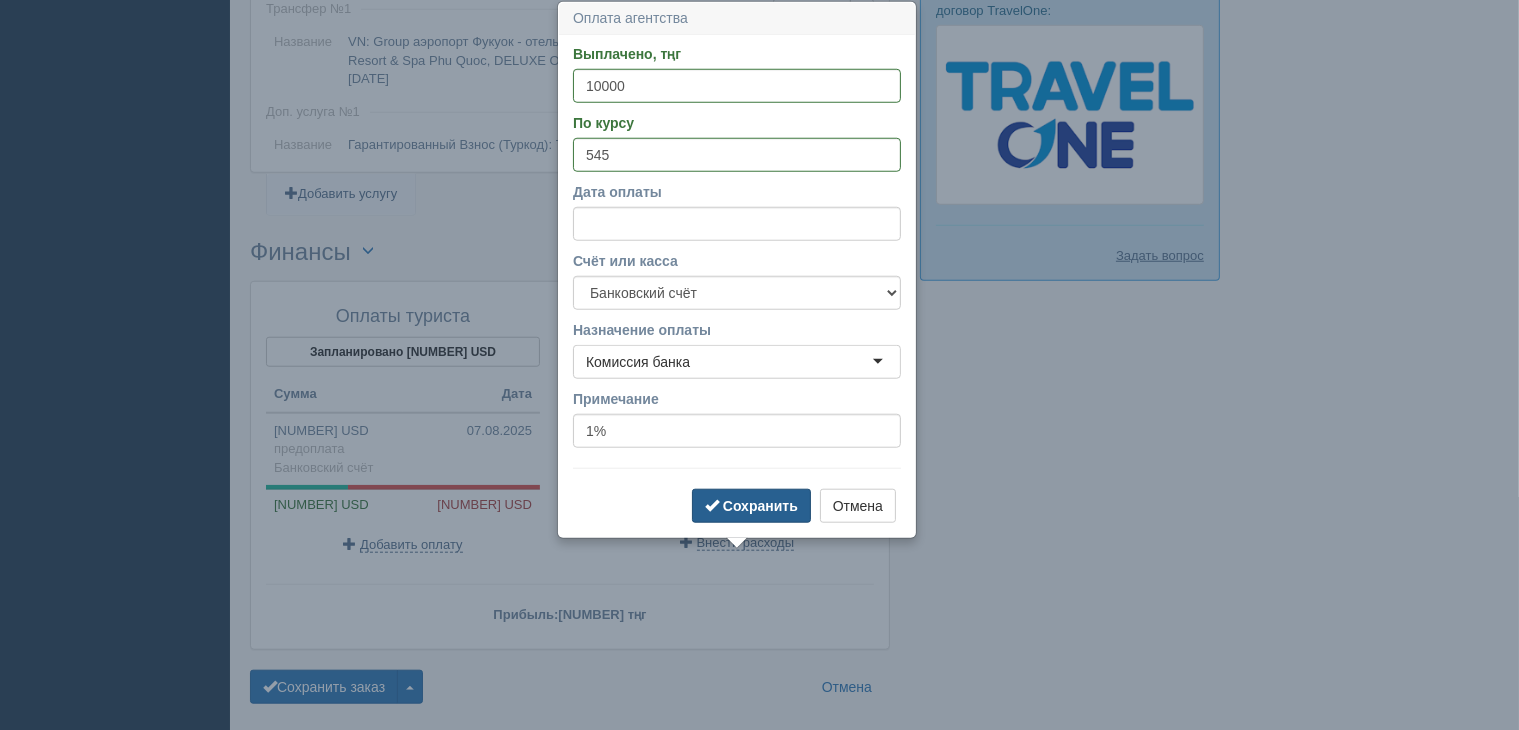 click on "Сохранить" at bounding box center [760, 506] 